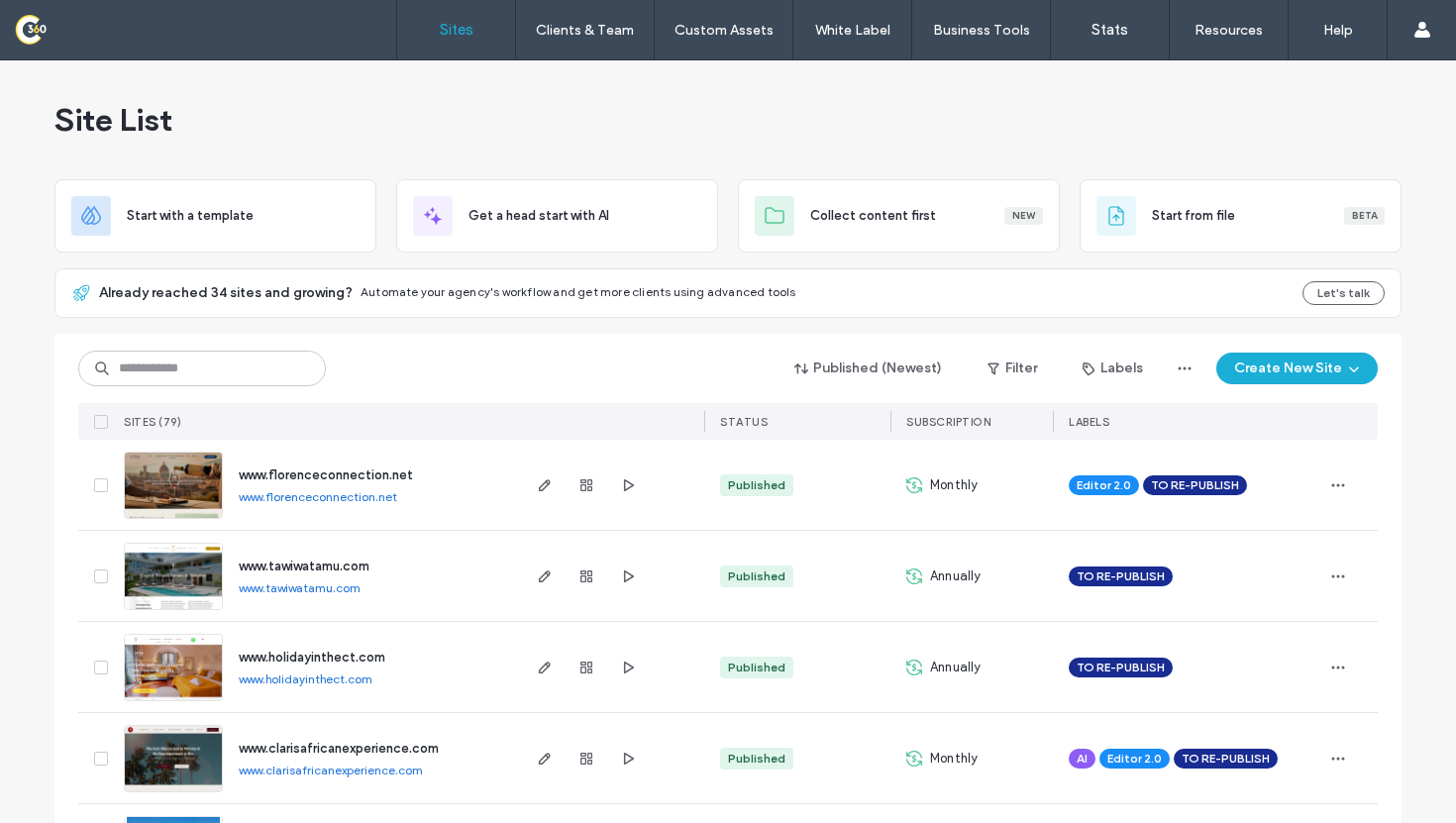 scroll, scrollTop: 0, scrollLeft: 0, axis: both 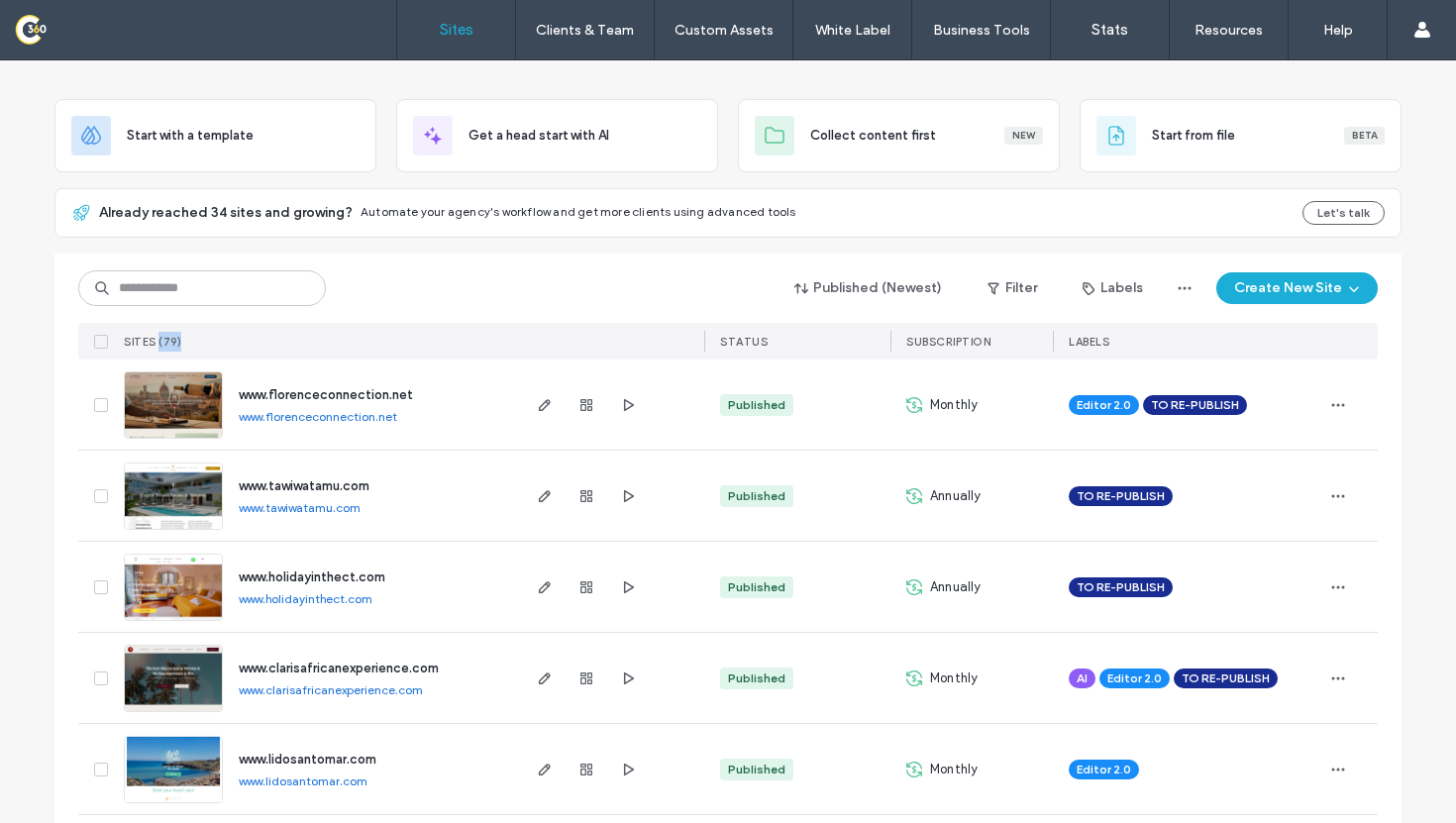 drag, startPoint x: 153, startPoint y: 338, endPoint x: 190, endPoint y: 338, distance: 37 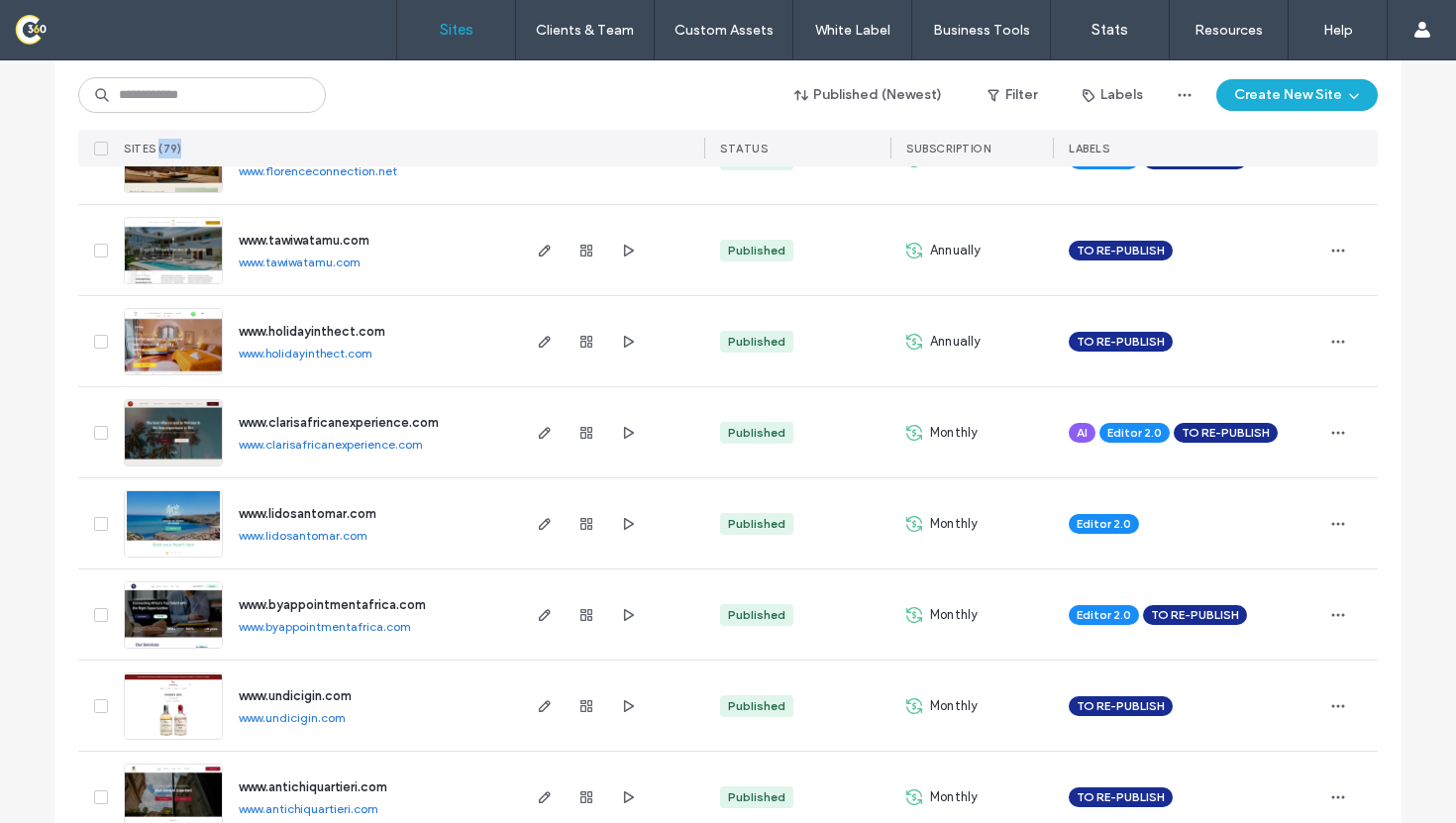 scroll, scrollTop: 329, scrollLeft: 0, axis: vertical 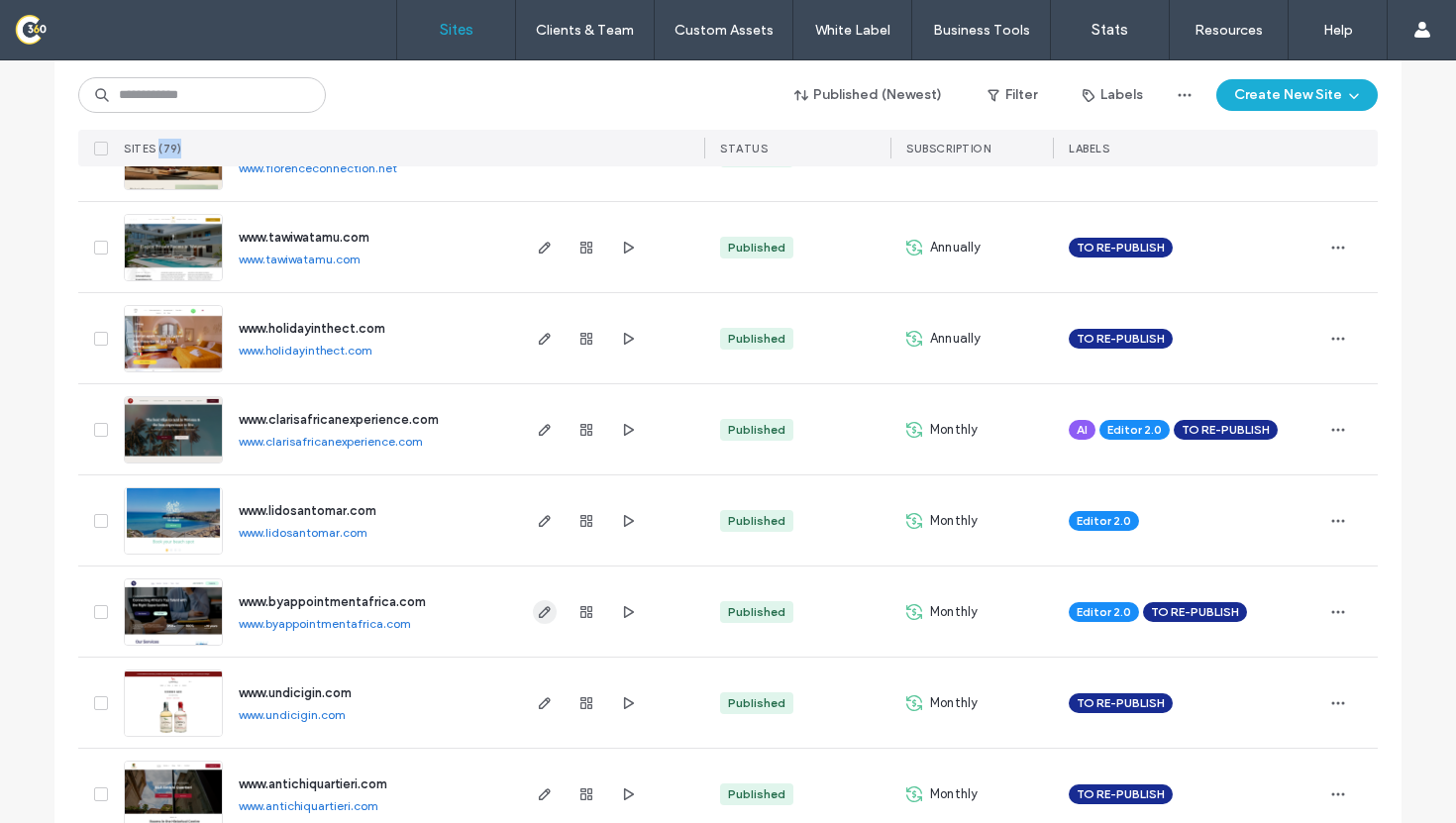 click 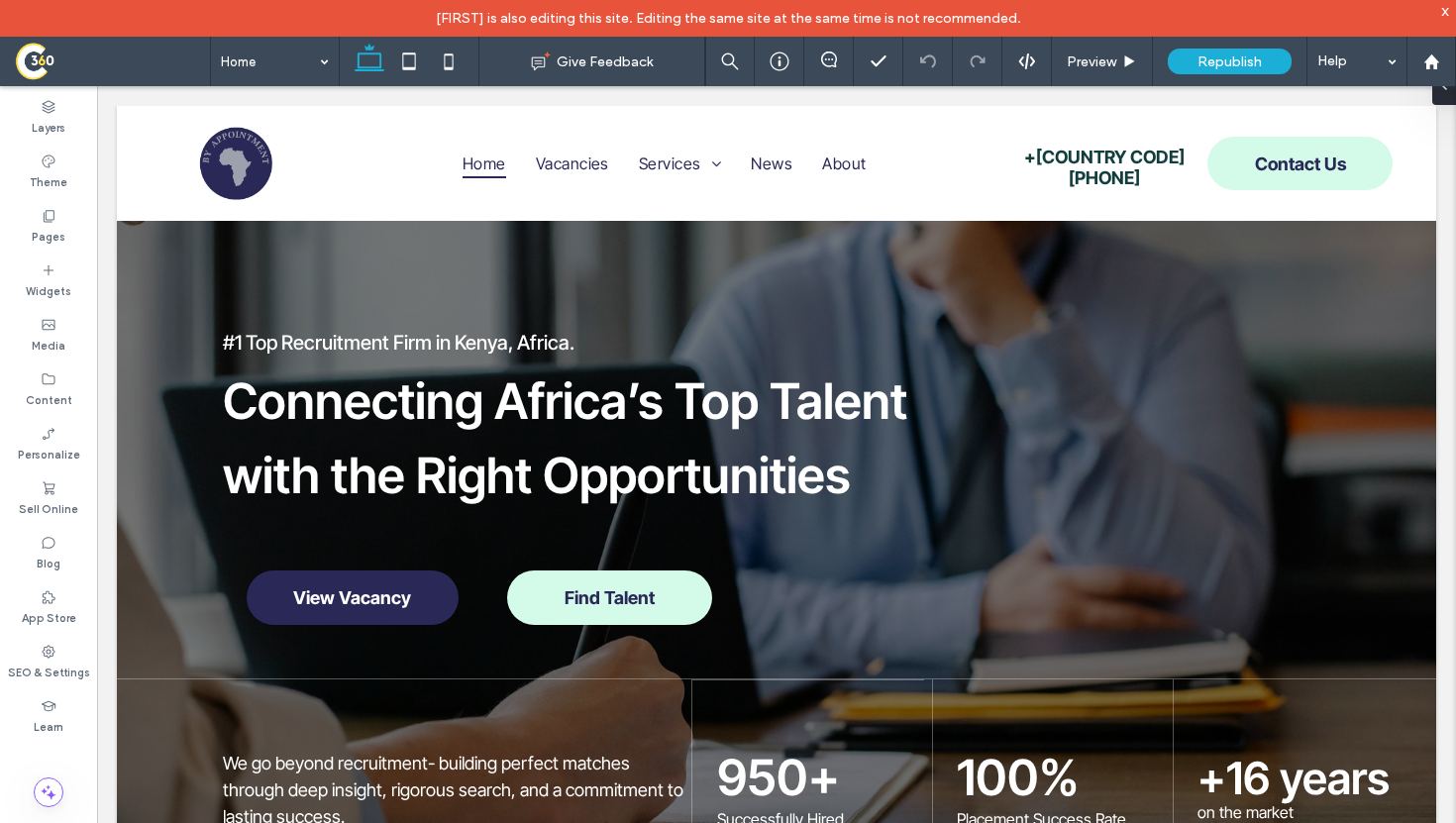 scroll, scrollTop: 753, scrollLeft: 0, axis: vertical 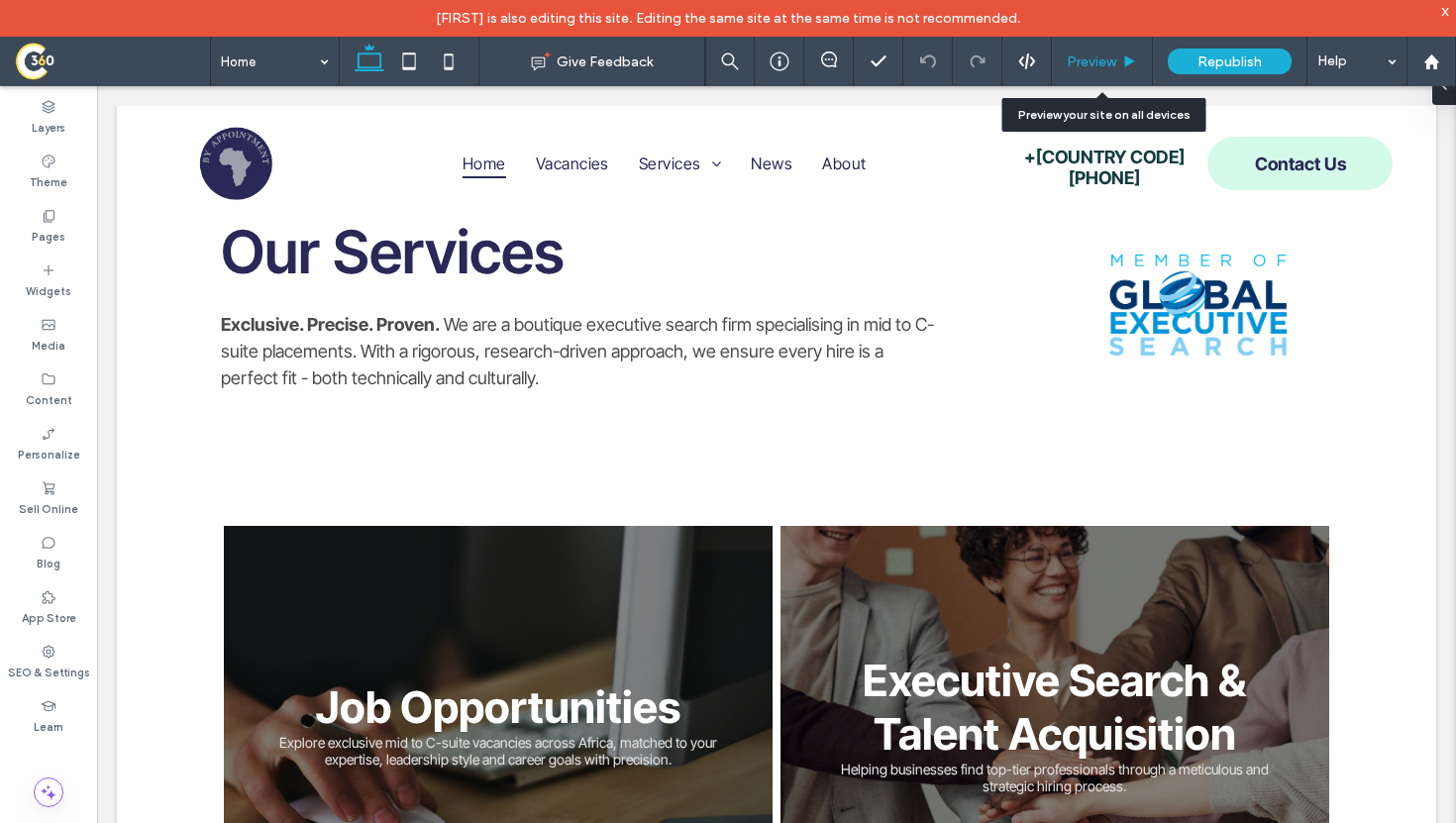 click on "Preview" at bounding box center (1092, 61) 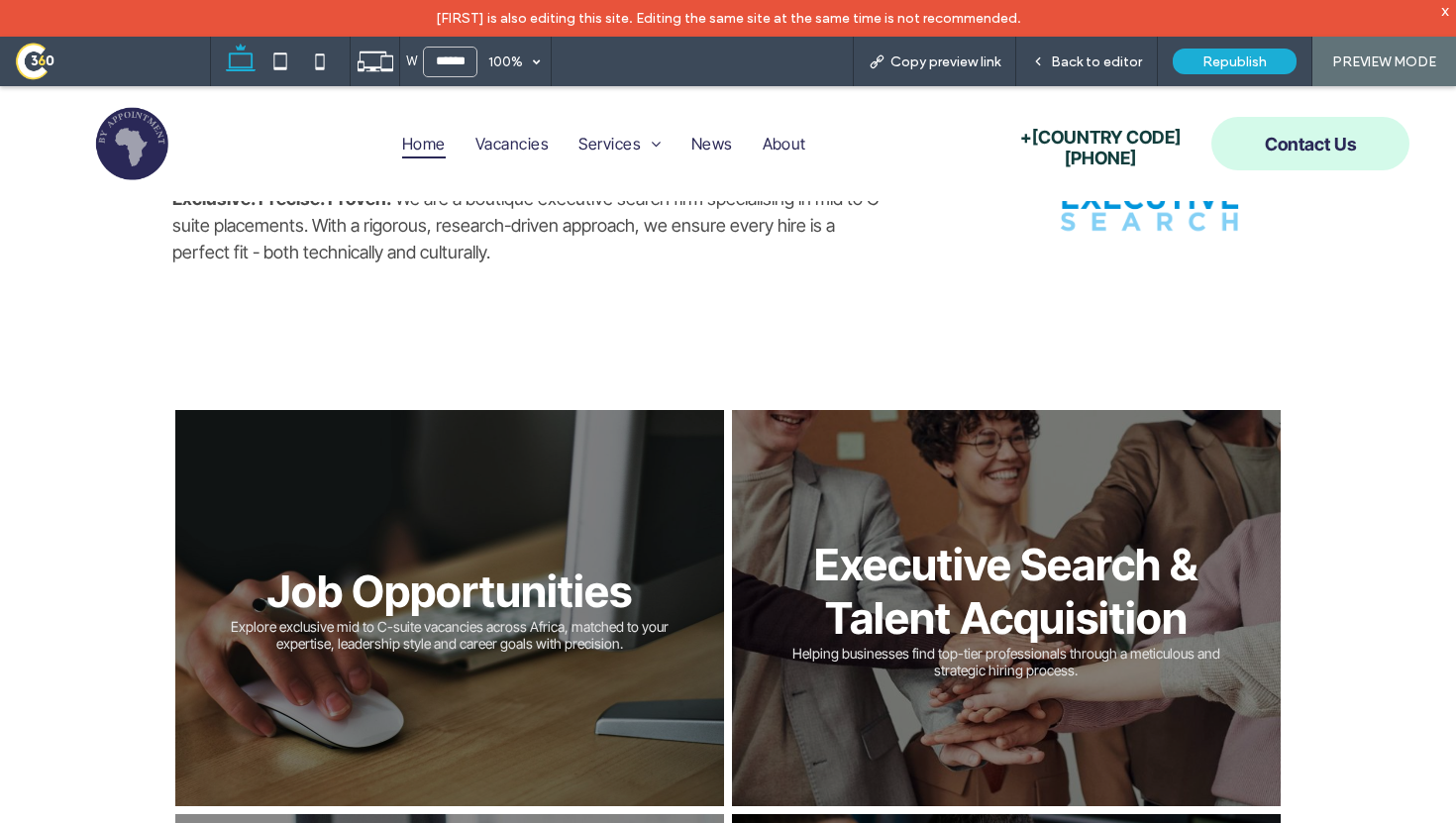 scroll, scrollTop: 947, scrollLeft: 0, axis: vertical 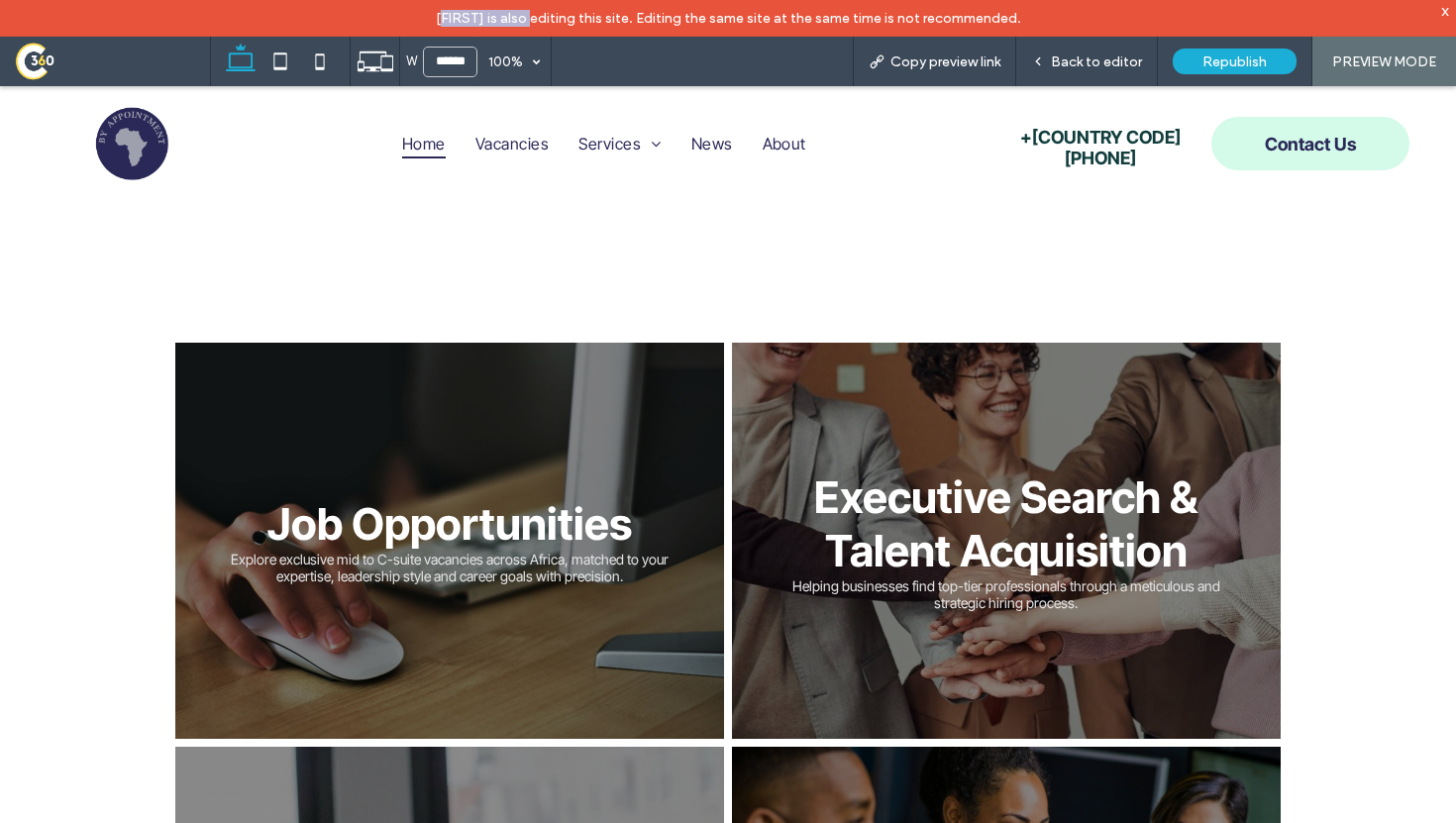 drag, startPoint x: 419, startPoint y: 21, endPoint x: 520, endPoint y: 19, distance: 101.0198 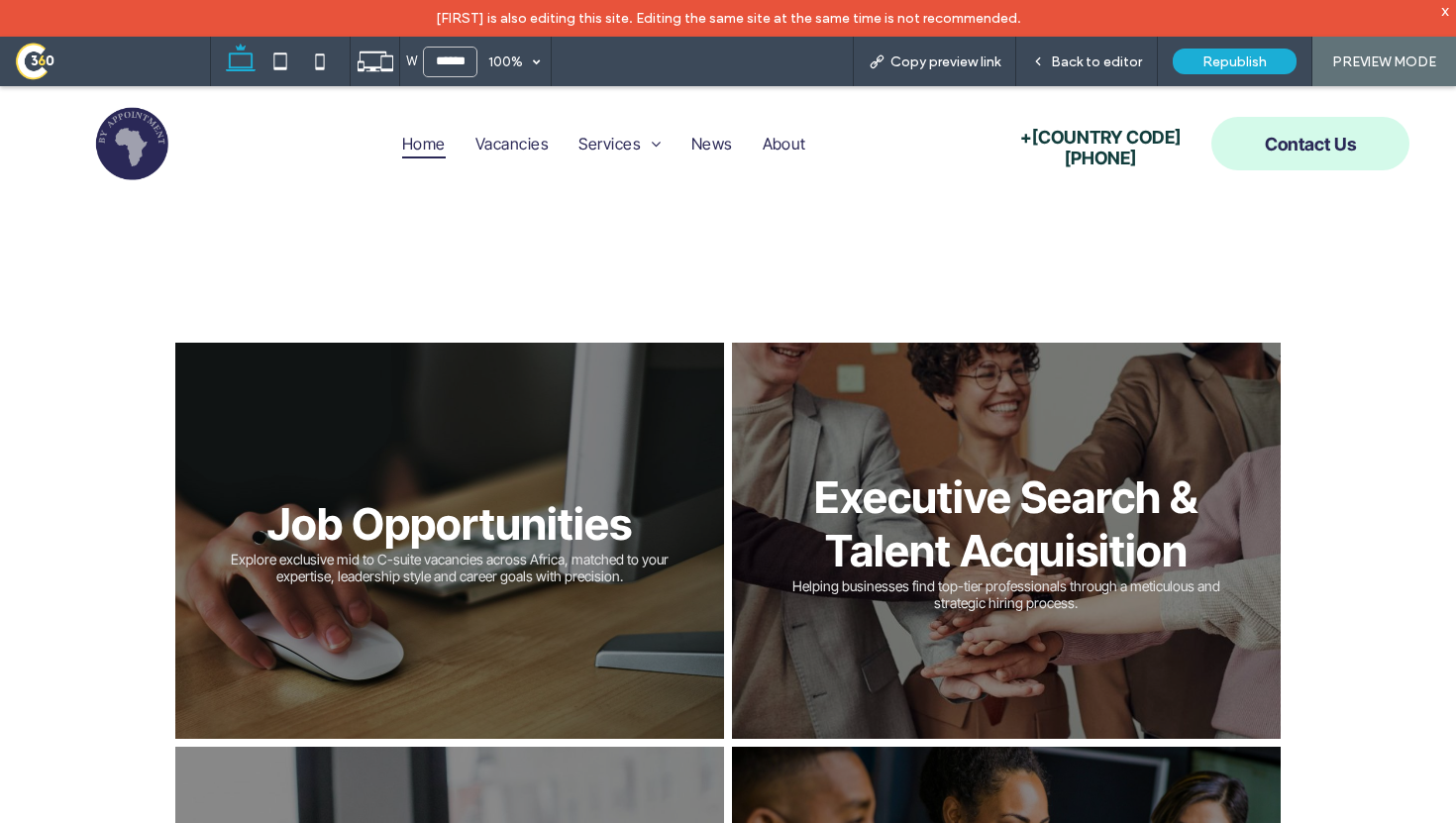 click on "[FIRST] is also editing this site. Editing the same site at the same time is not recommended." at bounding box center [728, 18] 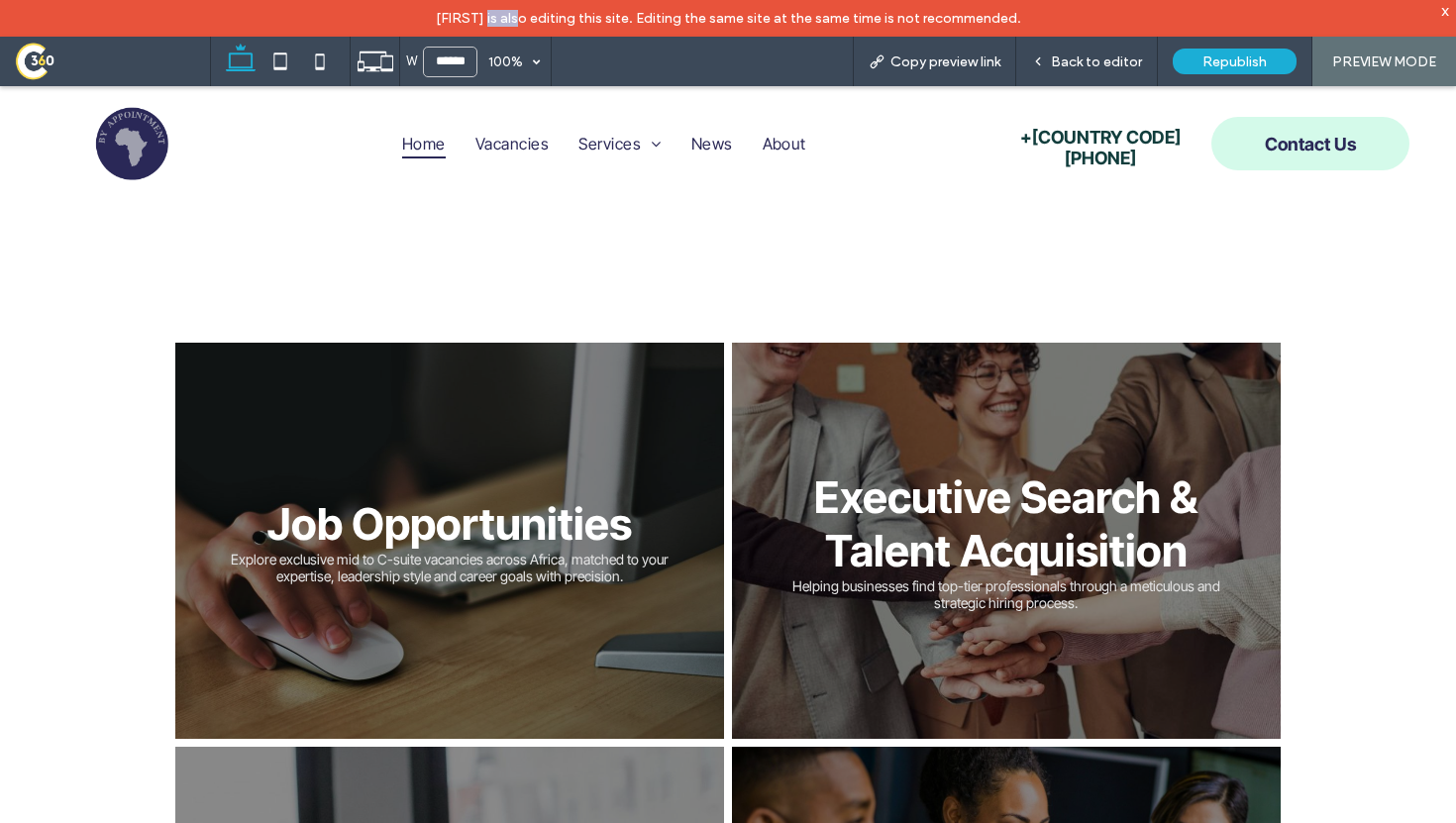 click on "[FIRST] is also editing this site. Editing the same site at the same time is not recommended." at bounding box center (728, 18) 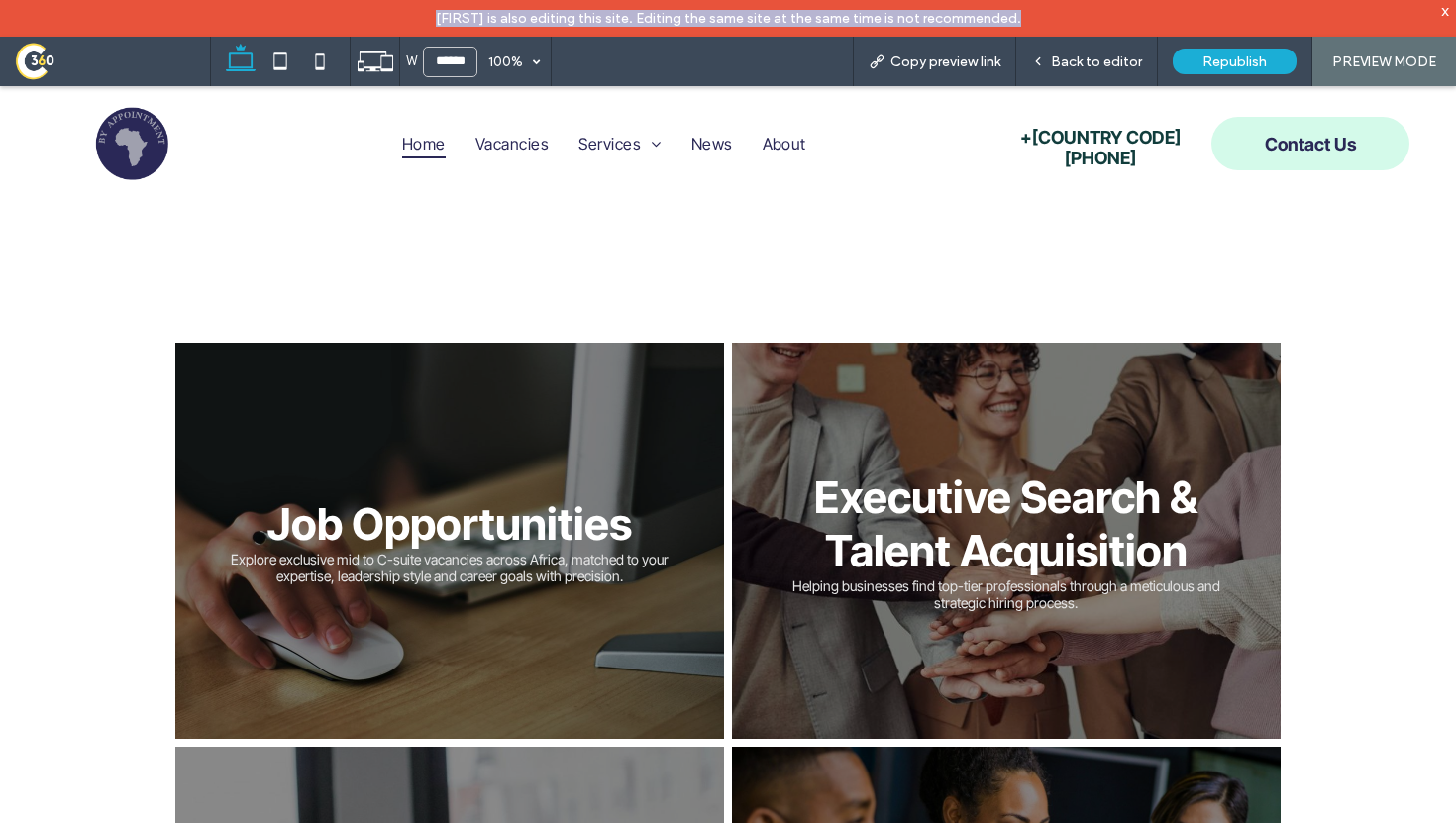 click on "[FIRST] is also editing this site. Editing the same site at the same time is not recommended." at bounding box center (728, 18) 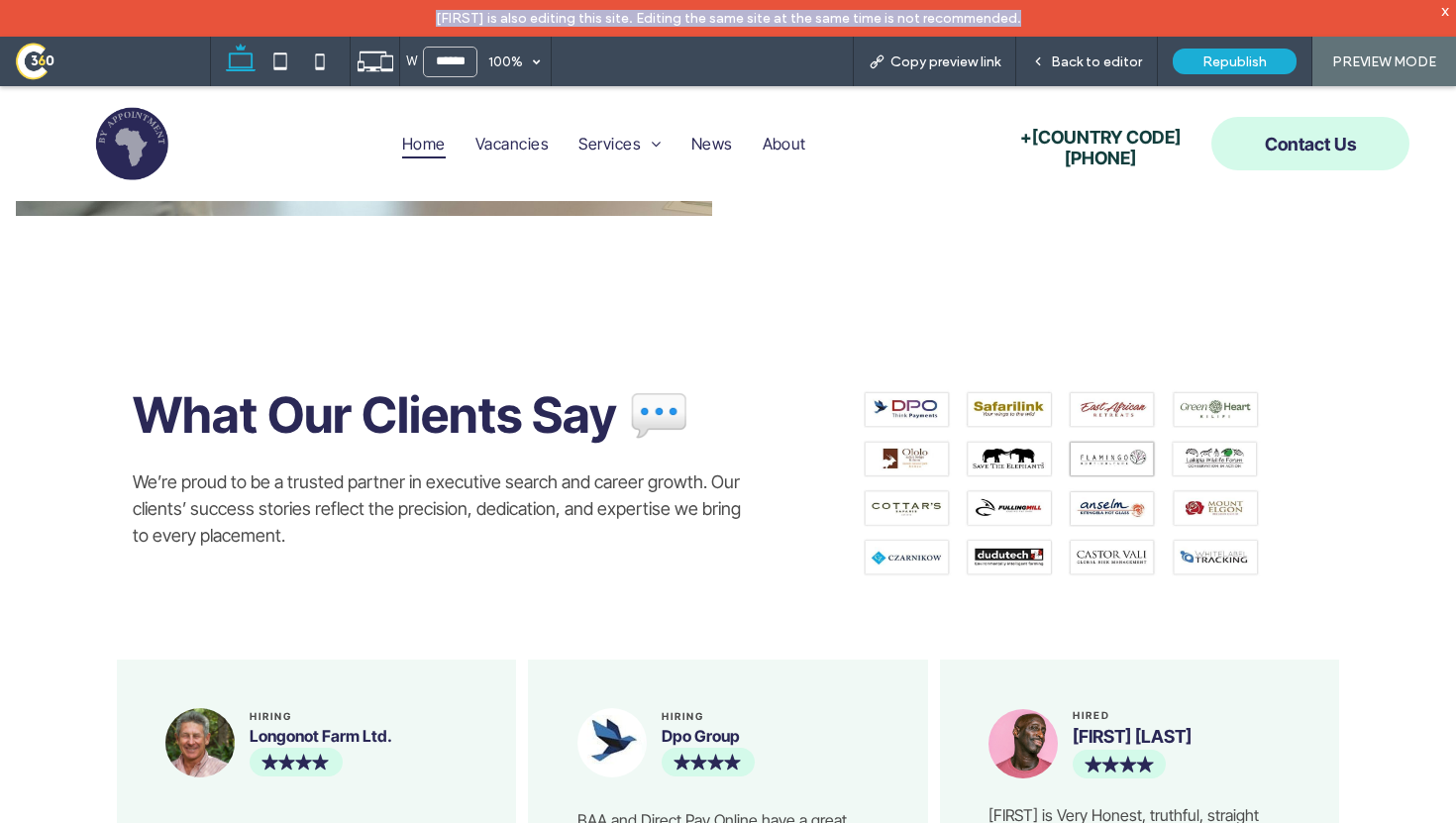 scroll, scrollTop: 3016, scrollLeft: 0, axis: vertical 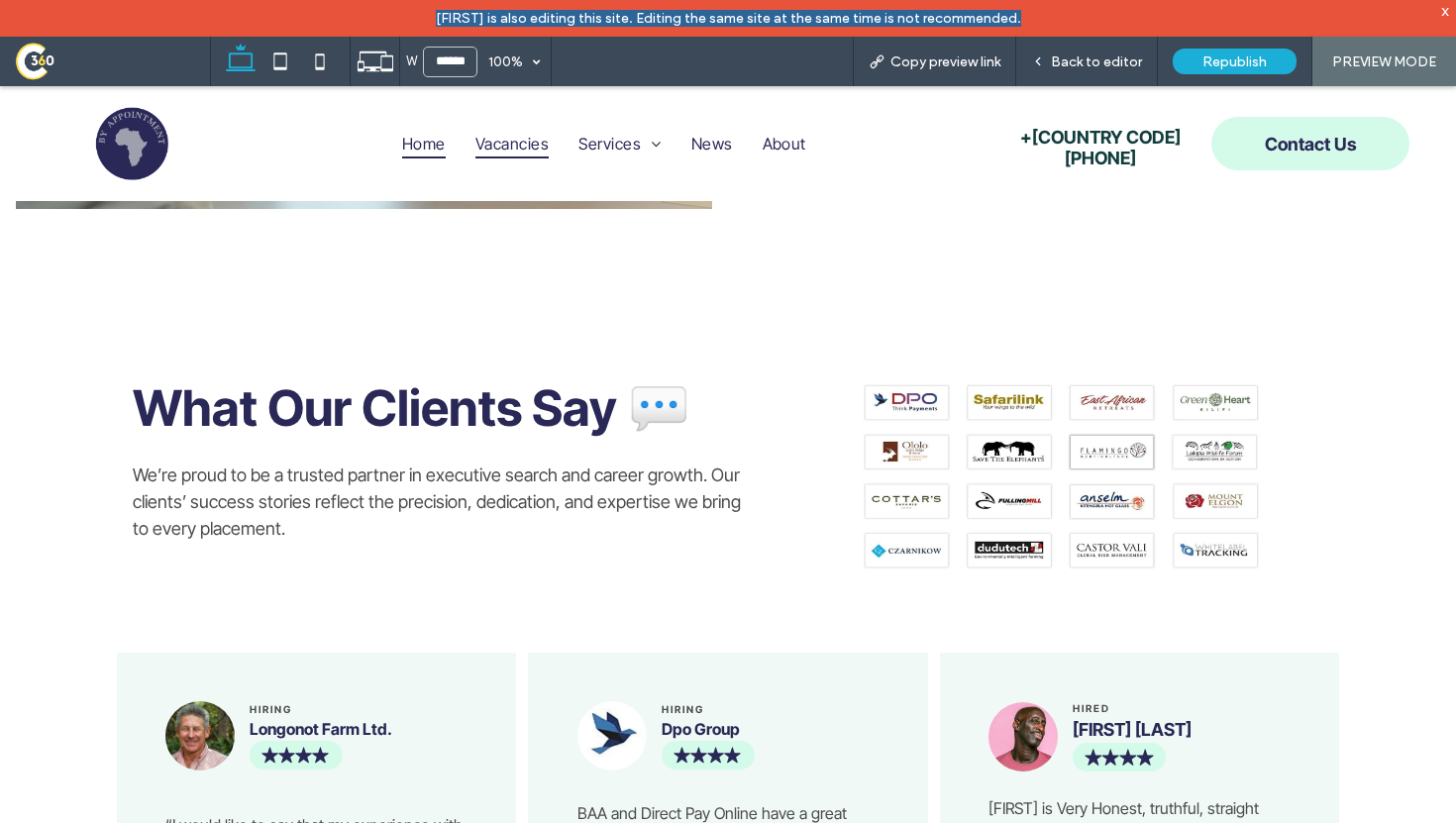 click on "Vacancies" at bounding box center [512, 144] 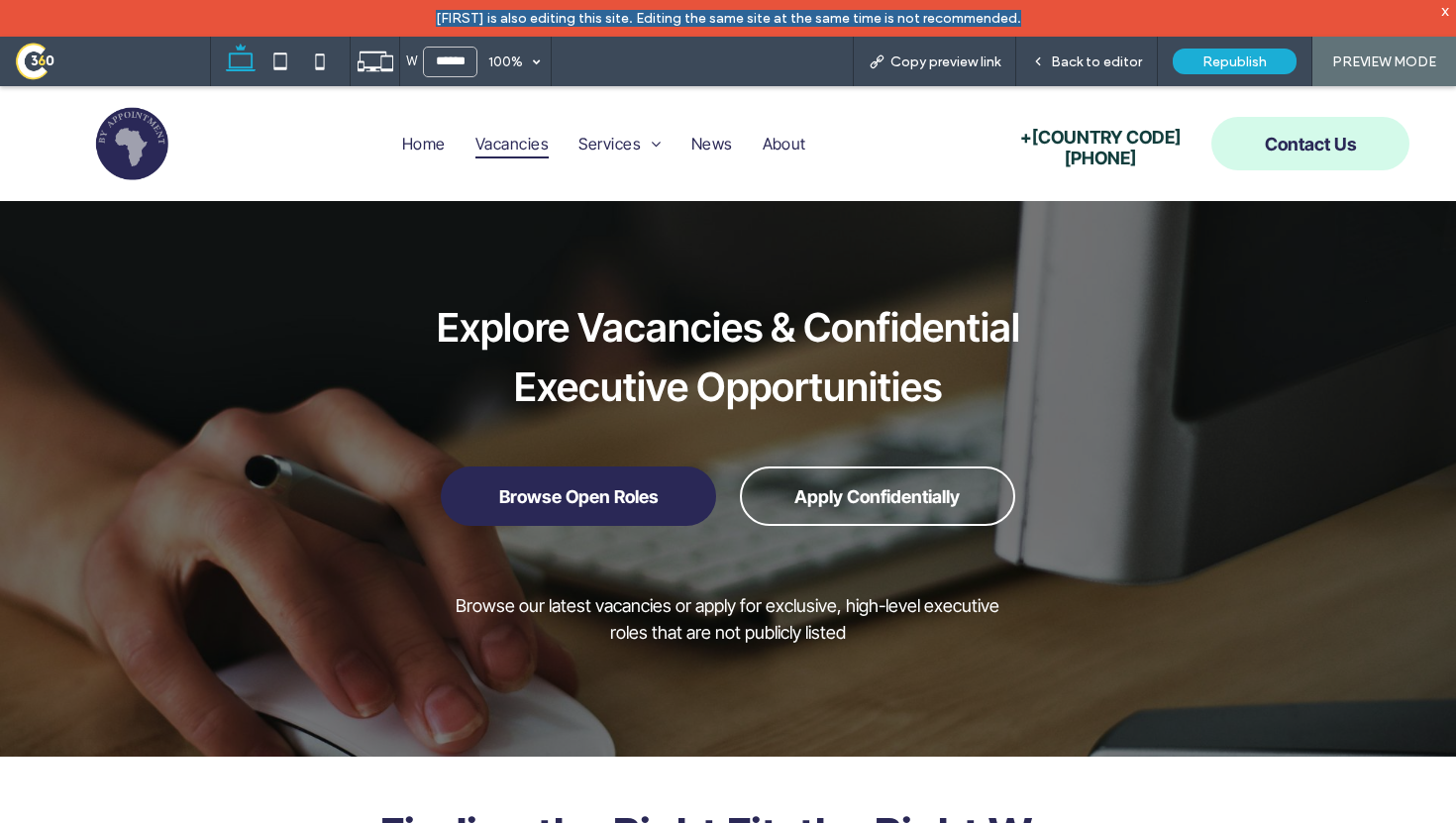 scroll, scrollTop: 0, scrollLeft: 0, axis: both 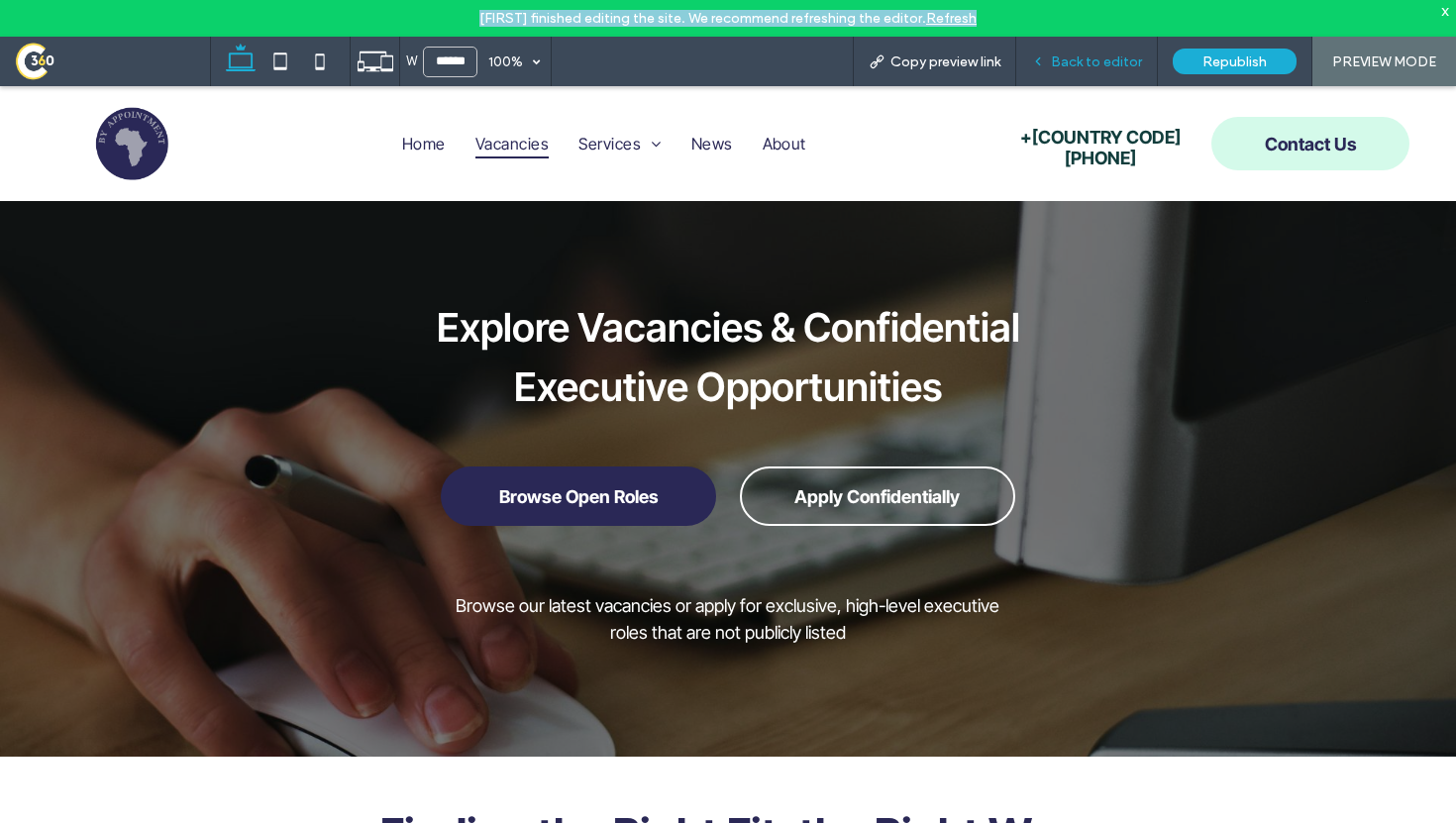 click on "Back to editor" at bounding box center [1087, 61] 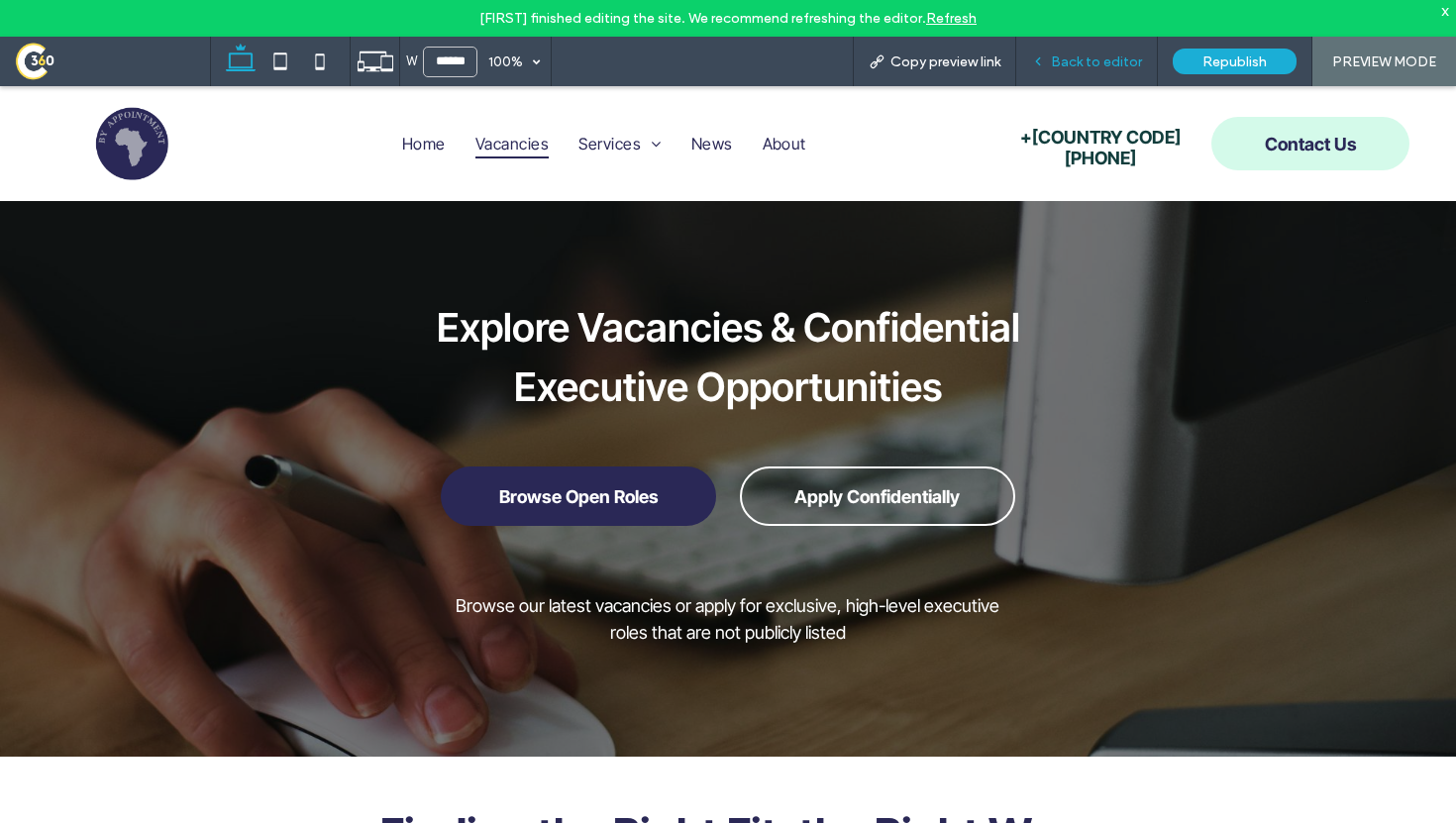 click on "Back to editor" at bounding box center (1087, 61) 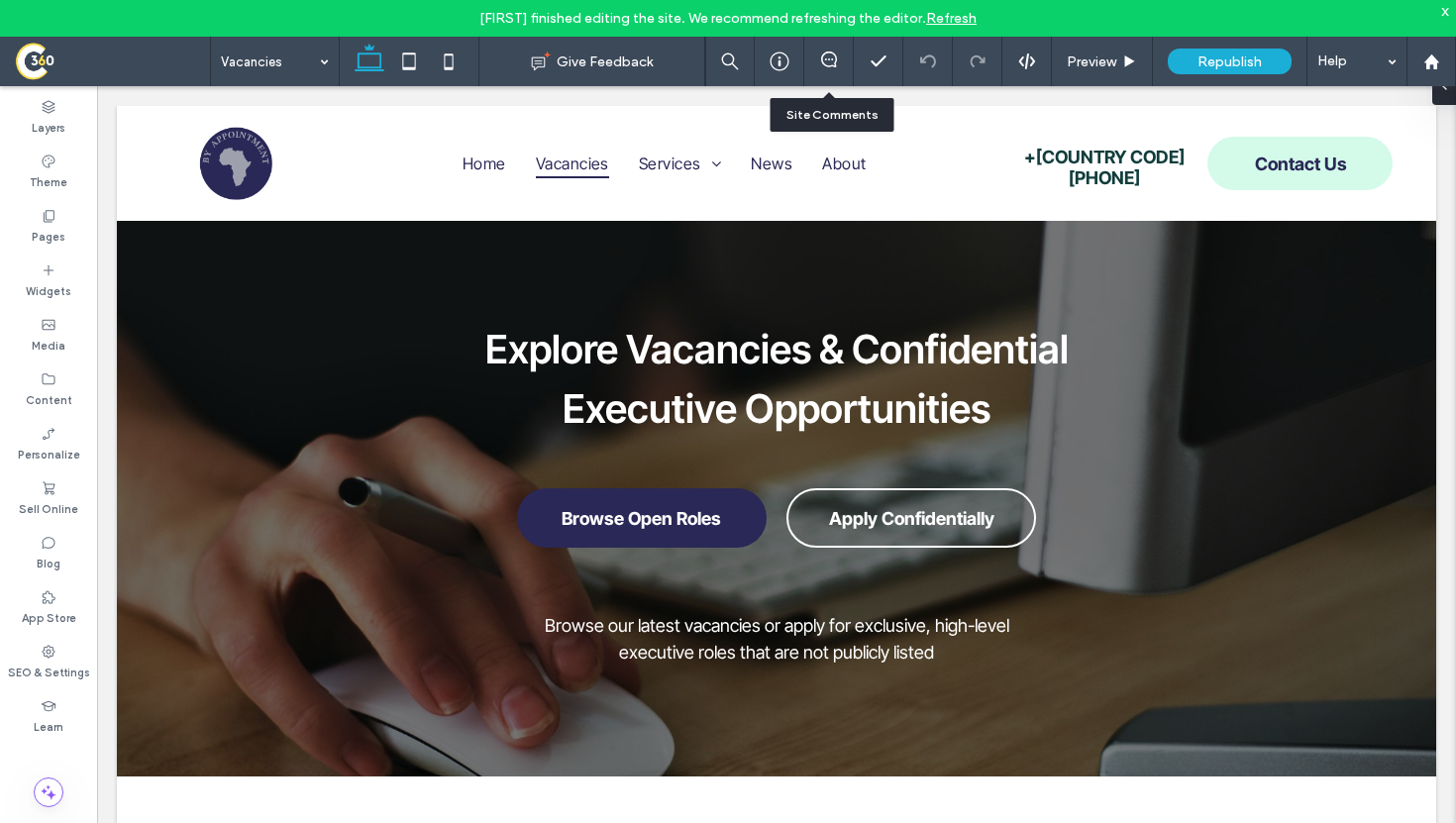 click at bounding box center (828, 61) 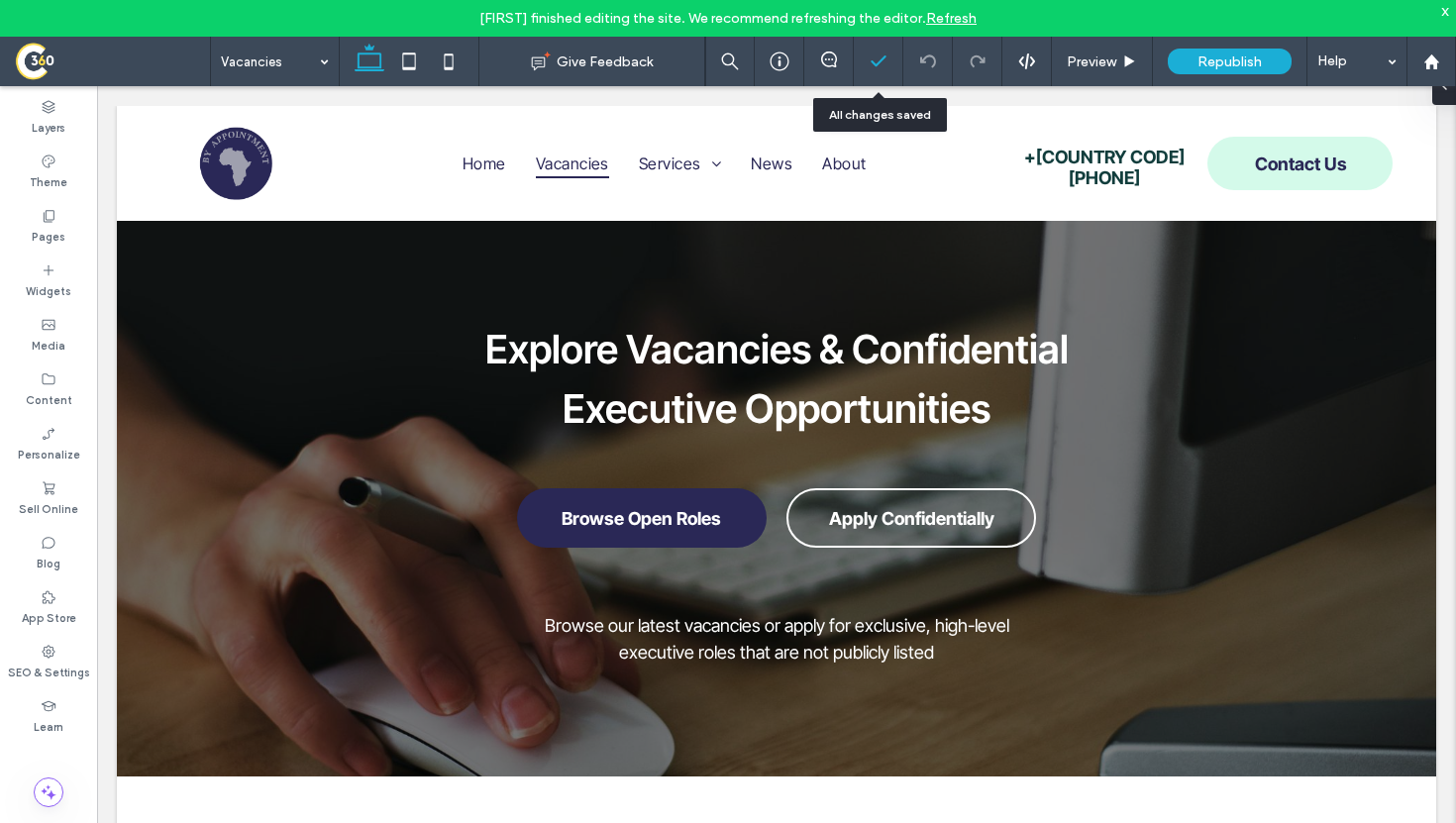 click at bounding box center (878, 61) 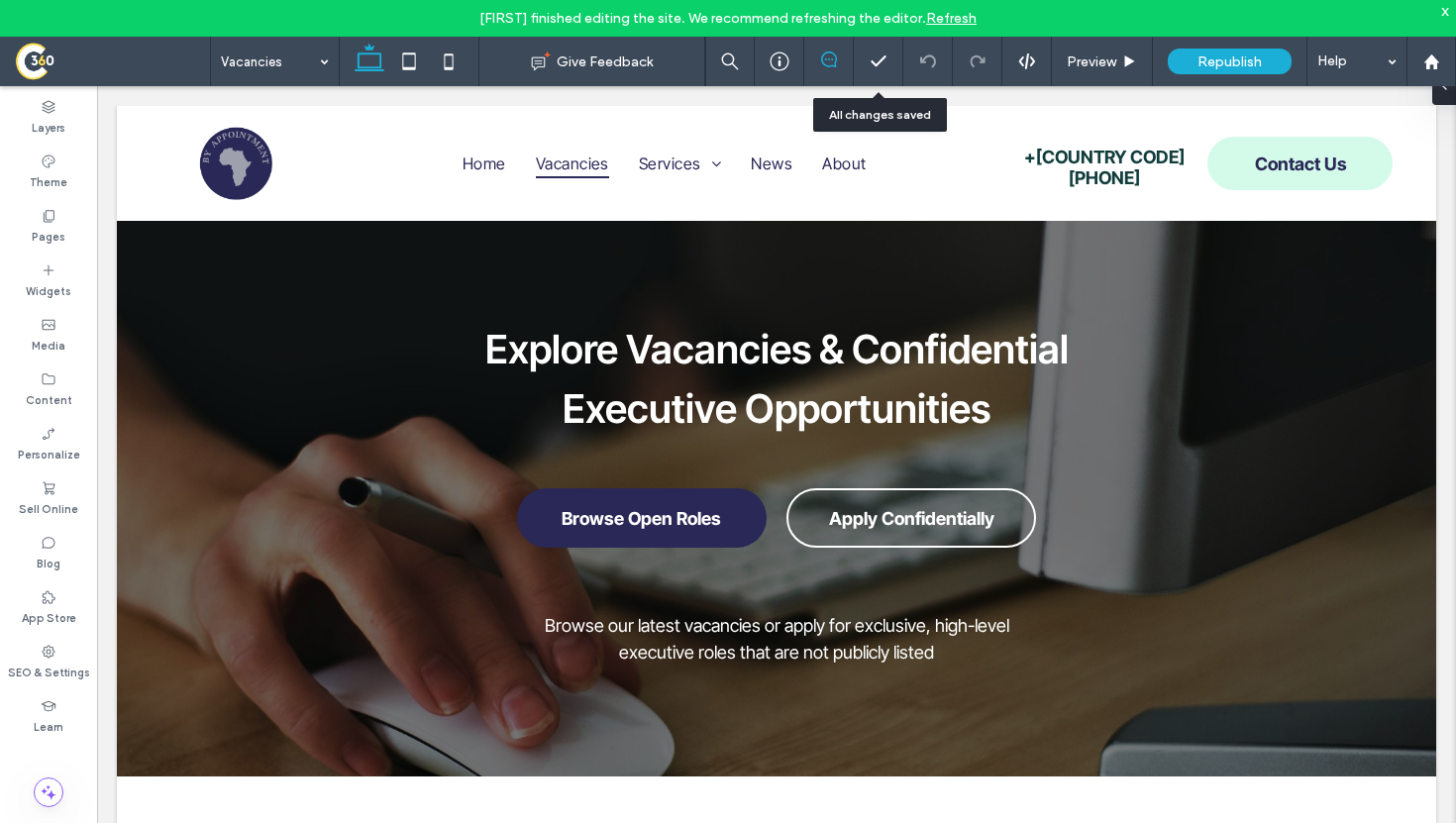click at bounding box center [828, 59] 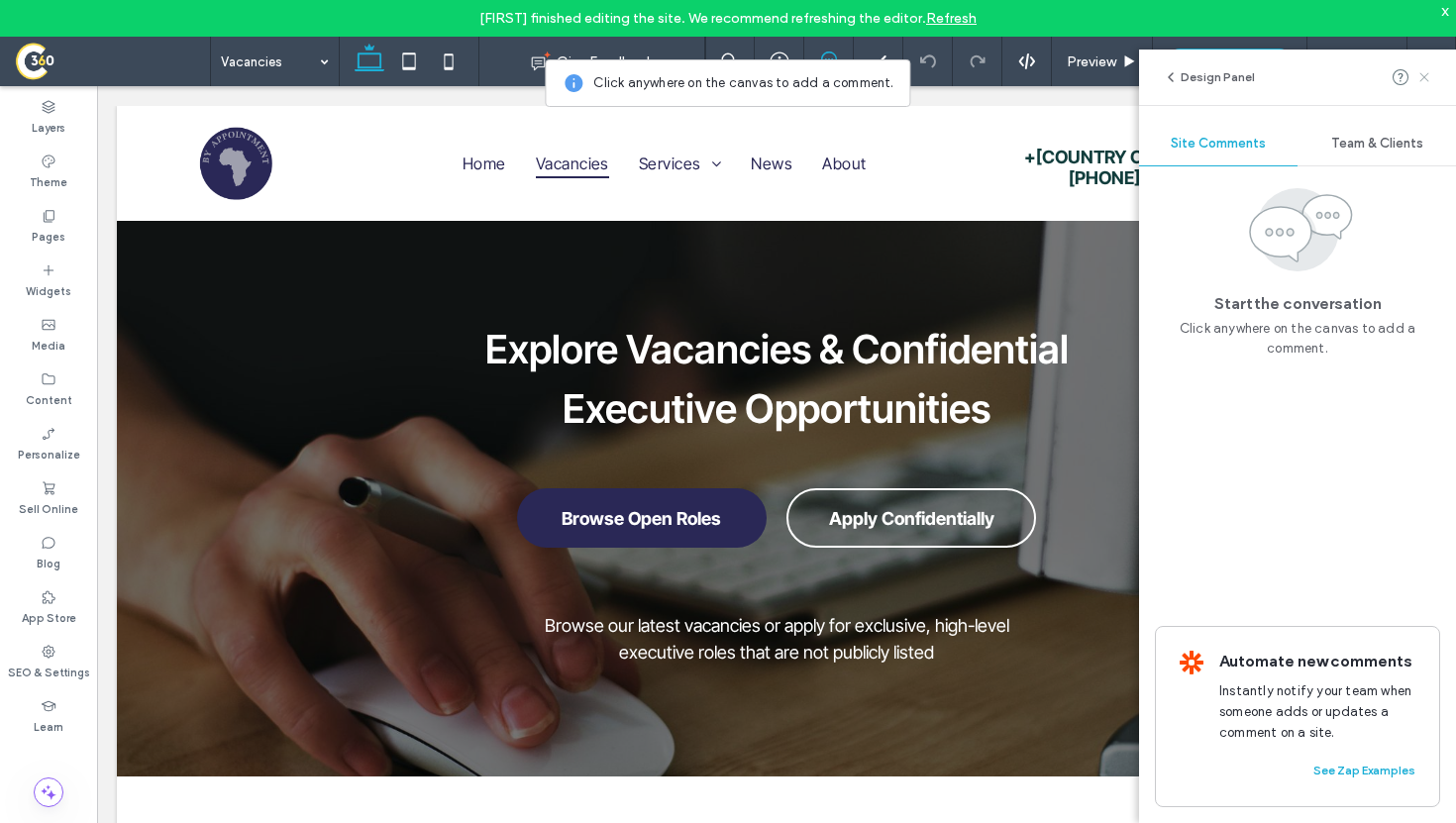 click 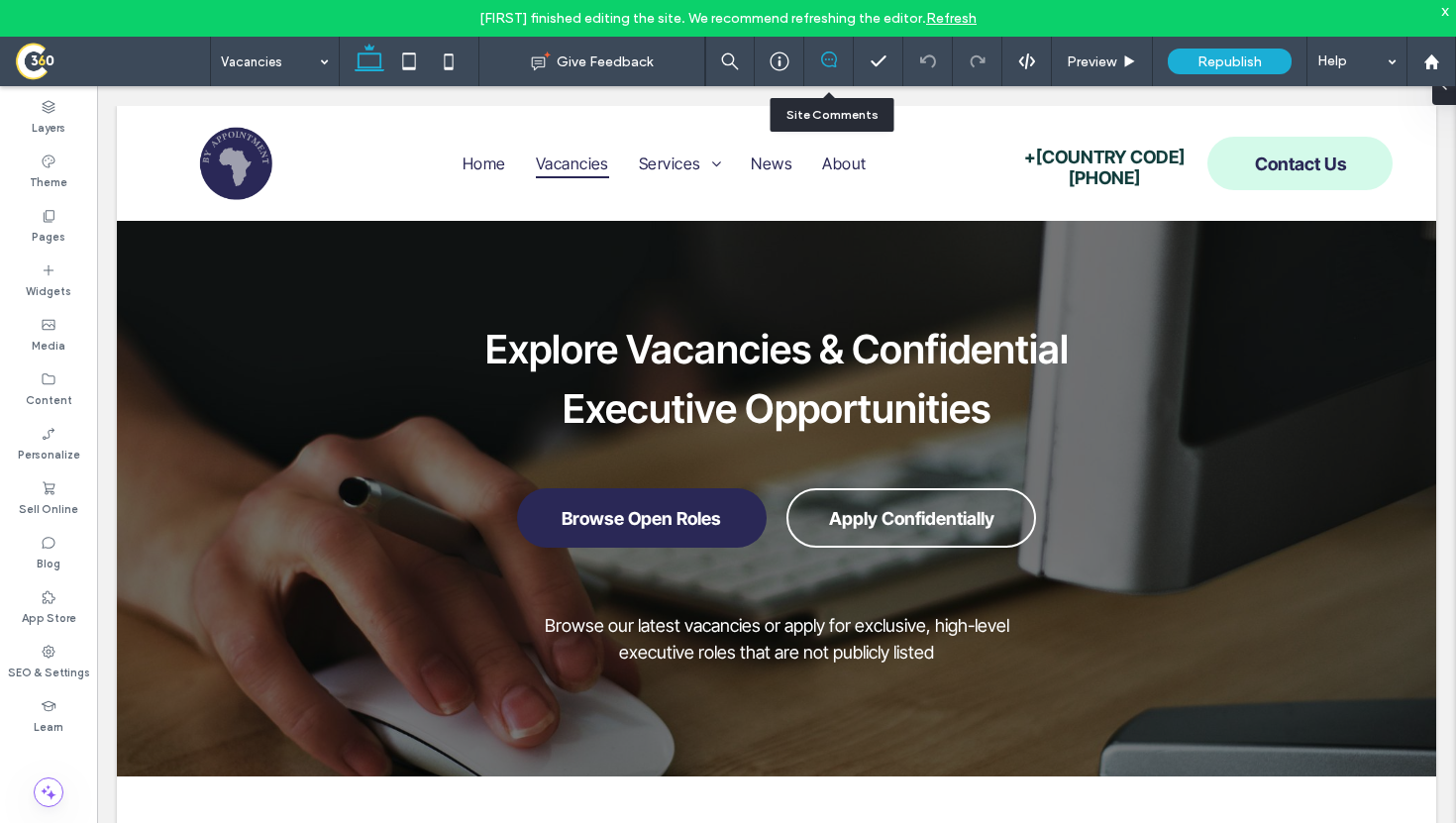 click 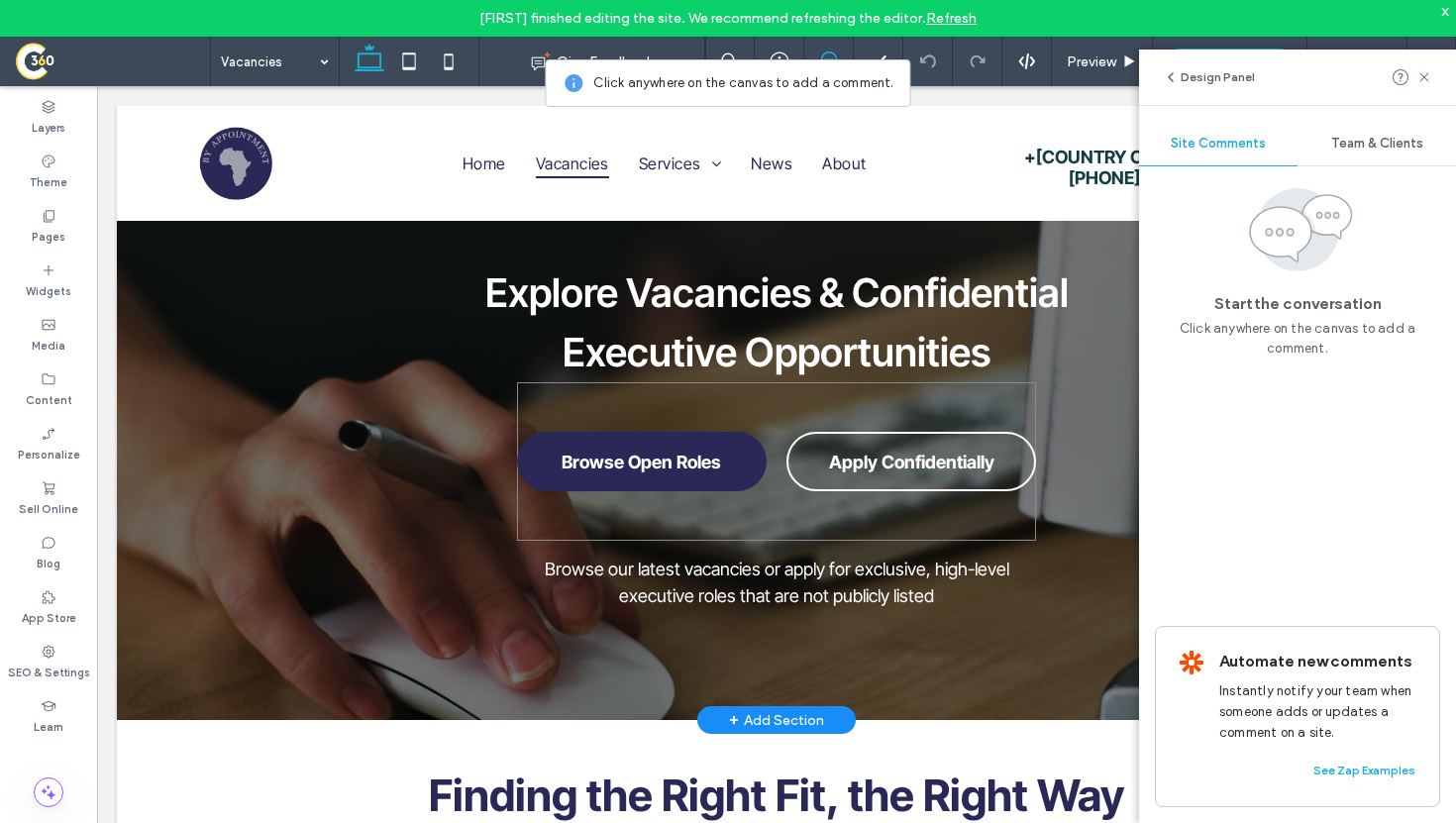 scroll, scrollTop: 59, scrollLeft: 0, axis: vertical 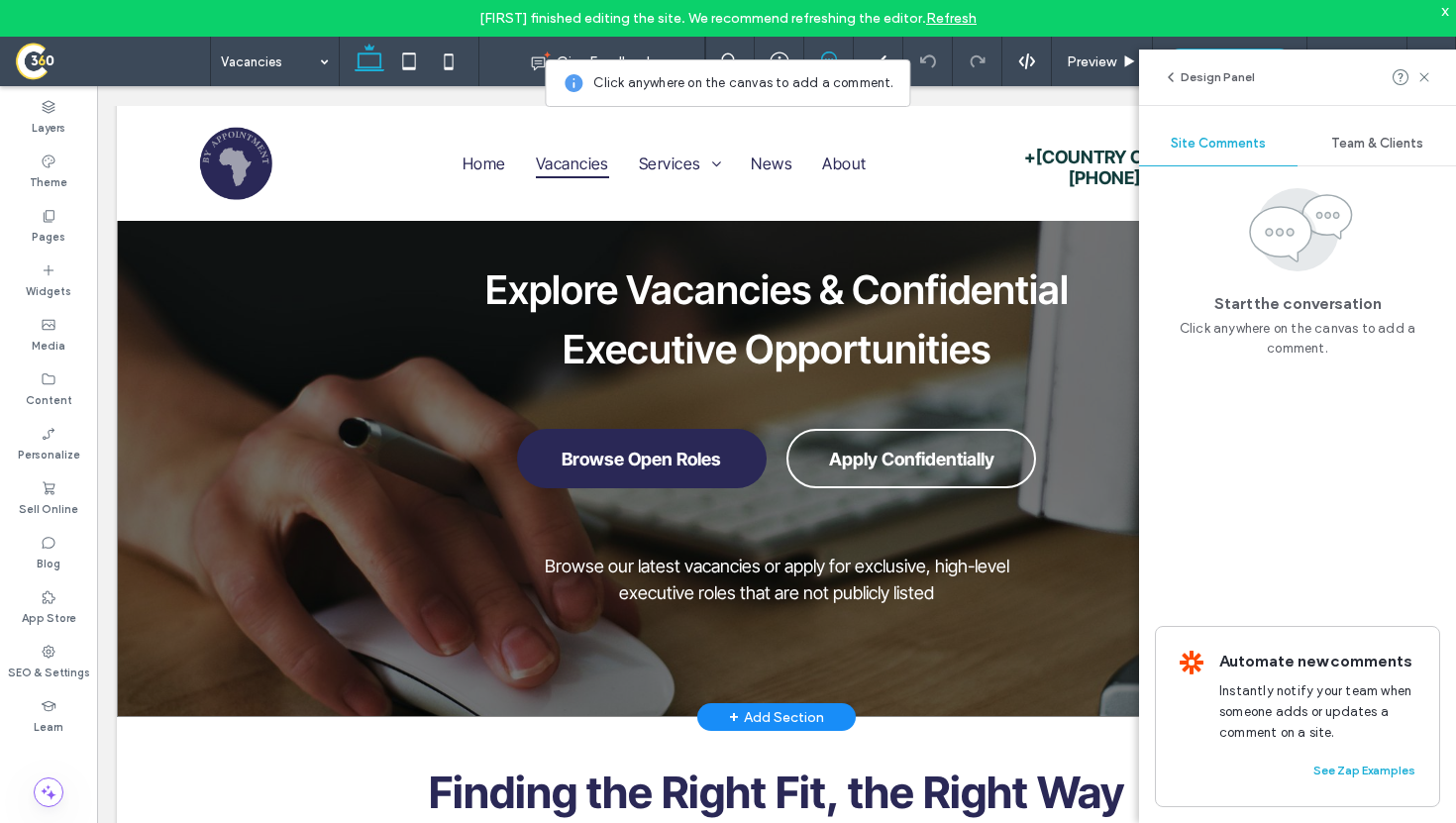 click on "Explore Vacancies | Confidential Executive Opportunities
Browse our latest vacancies or apply for exclusive, high-level executive roles that are not publicly listed
Browse Open Roles
Apply Confidentially" at bounding box center [777, 441] 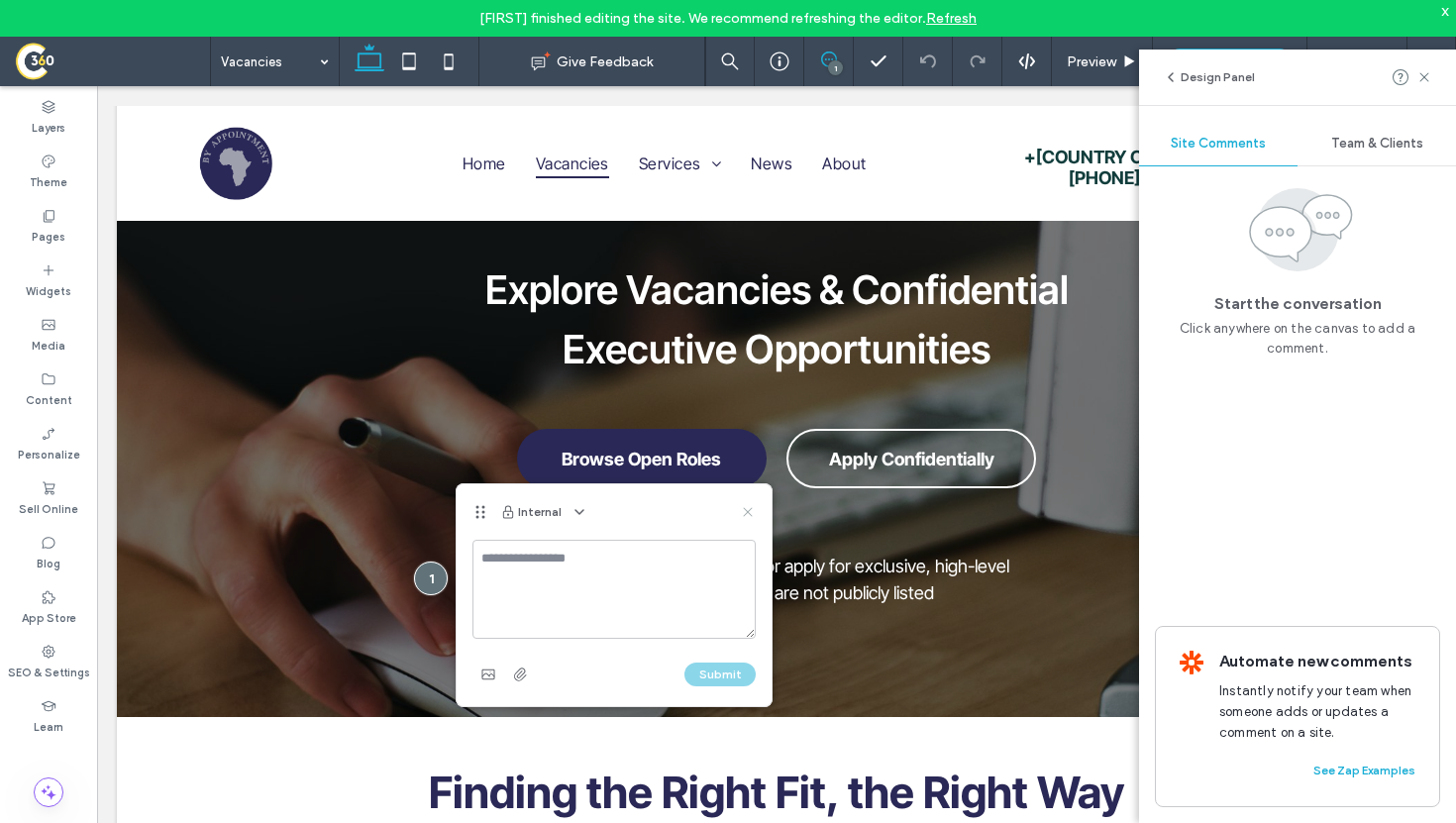 click 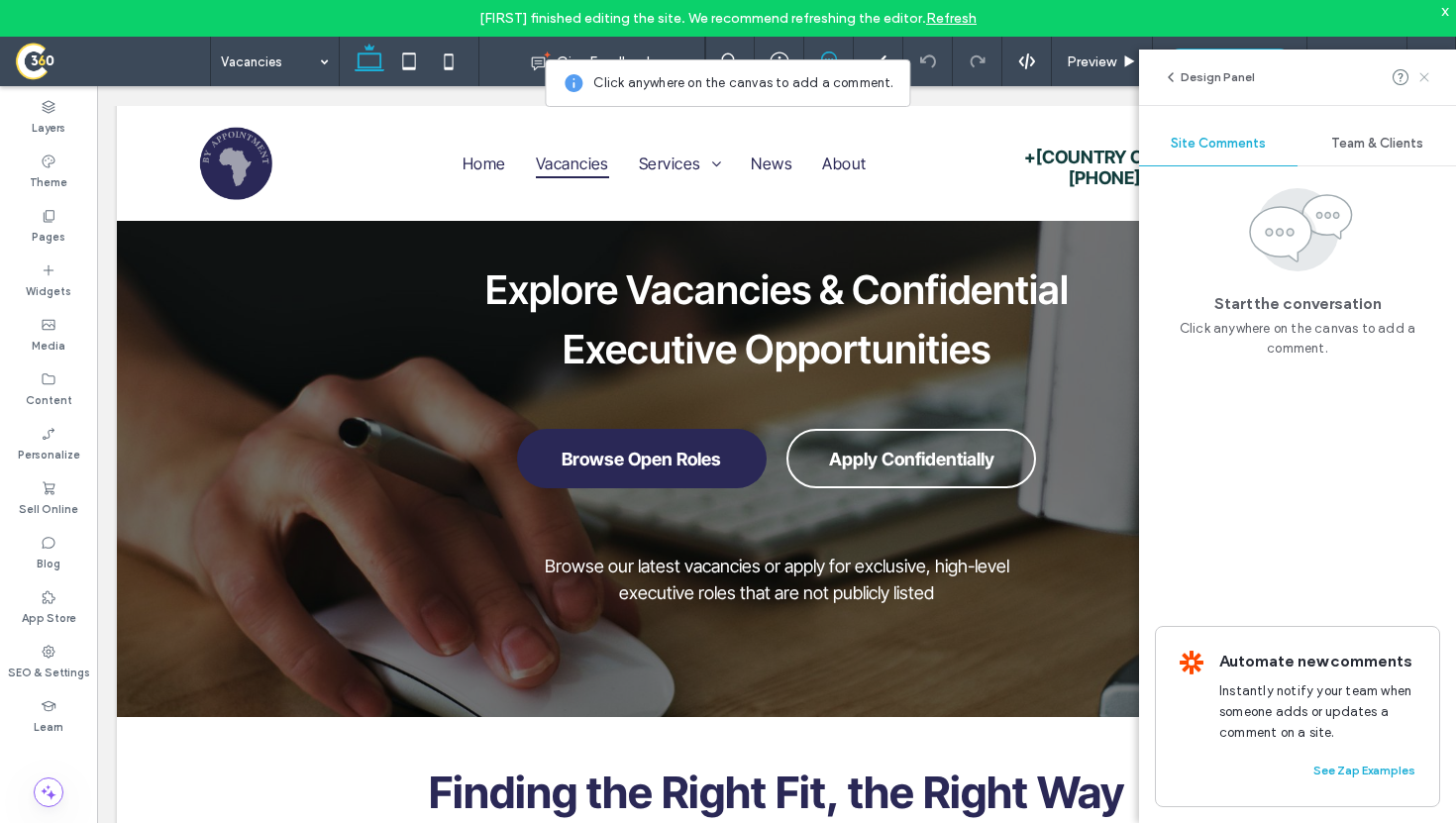 click 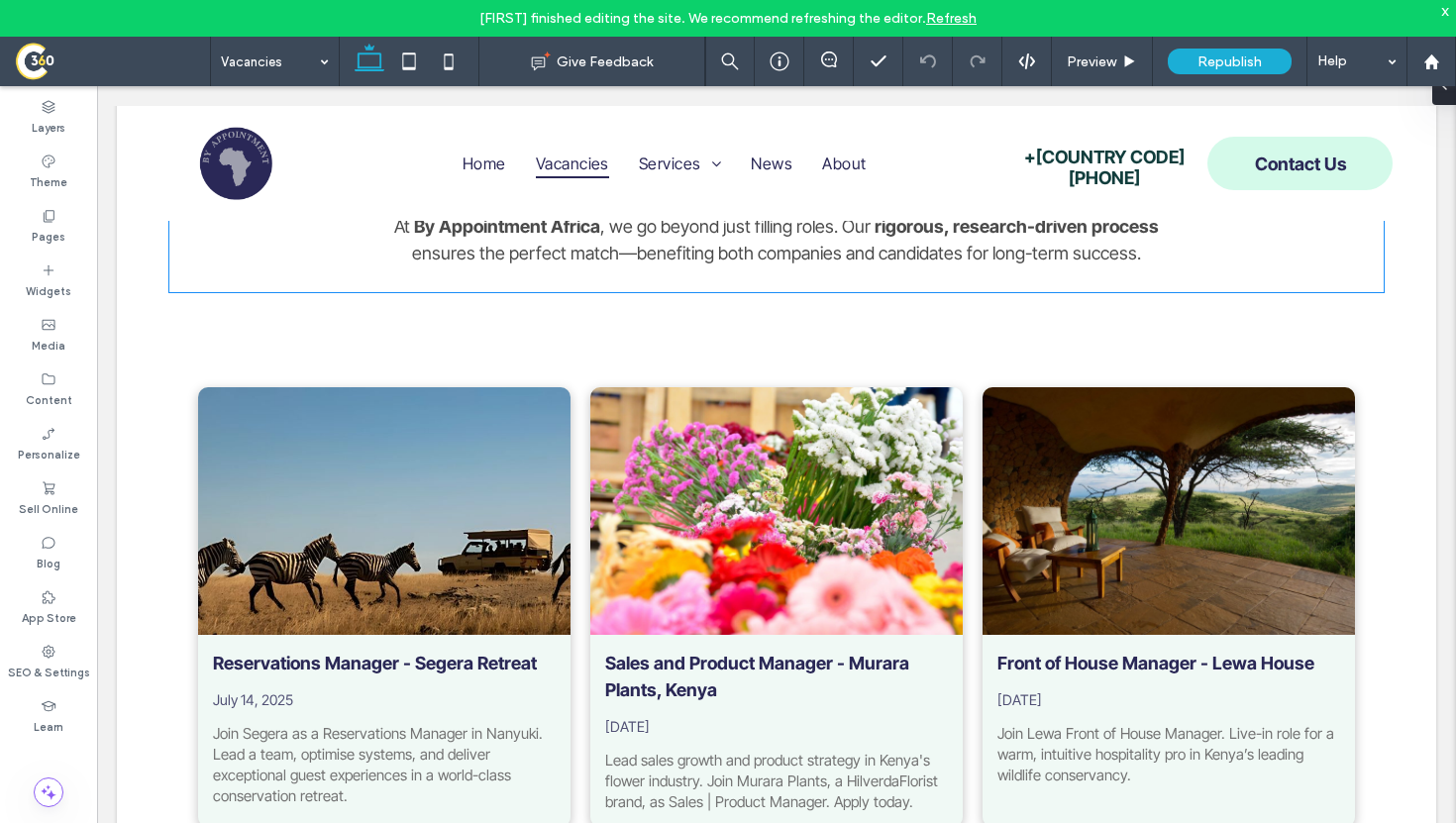 scroll, scrollTop: 701, scrollLeft: 0, axis: vertical 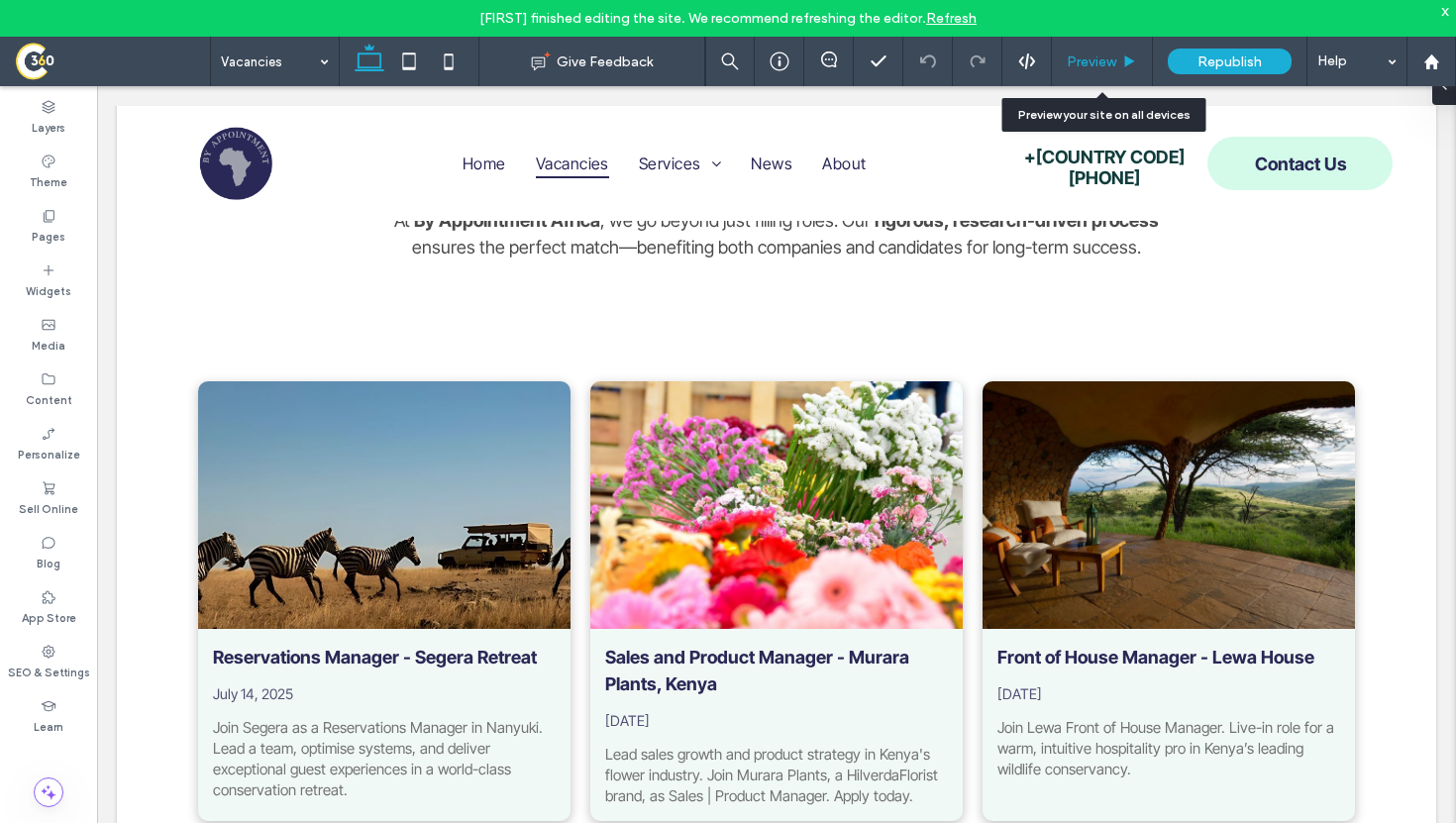 click 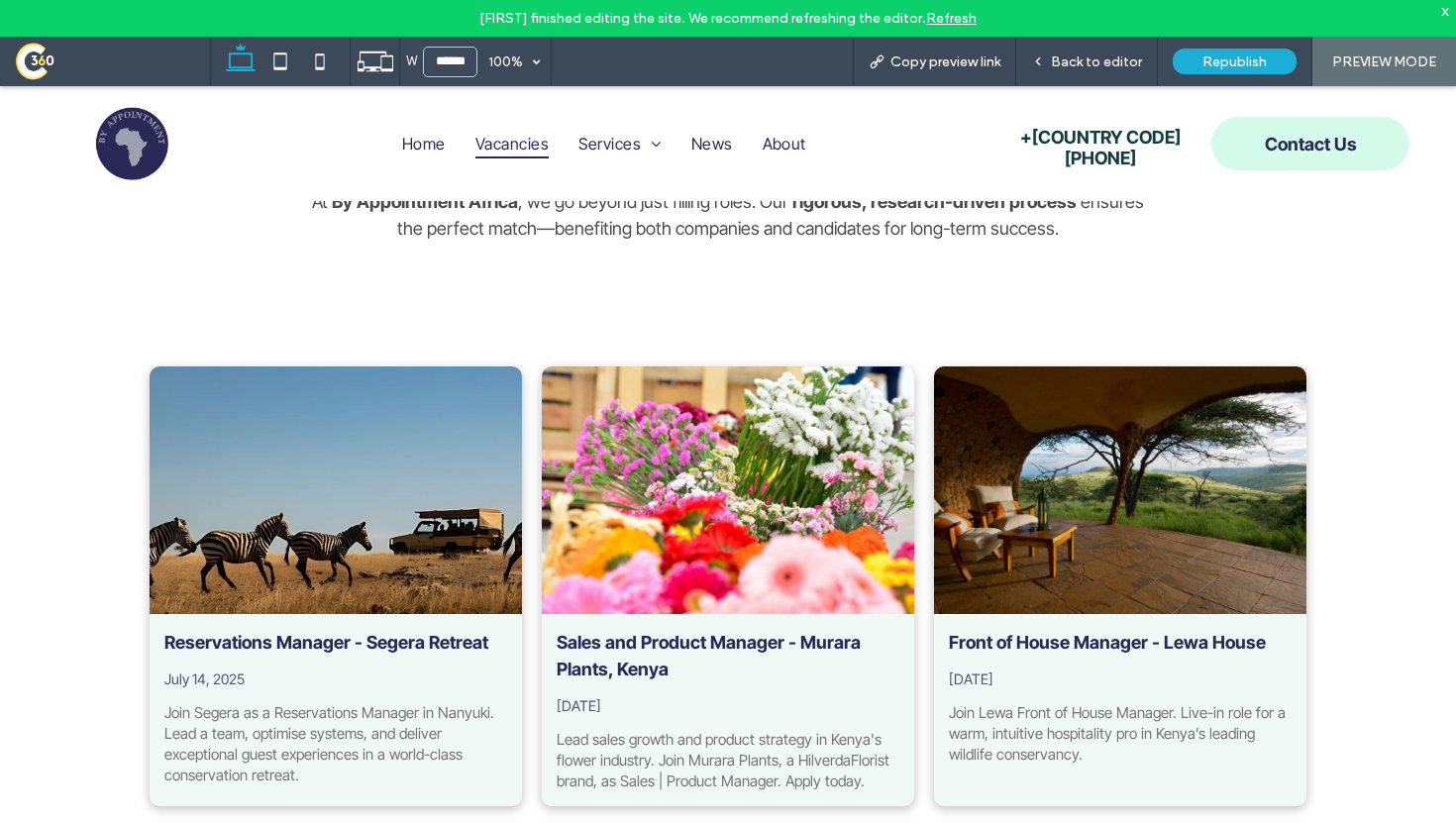 scroll, scrollTop: 703, scrollLeft: 0, axis: vertical 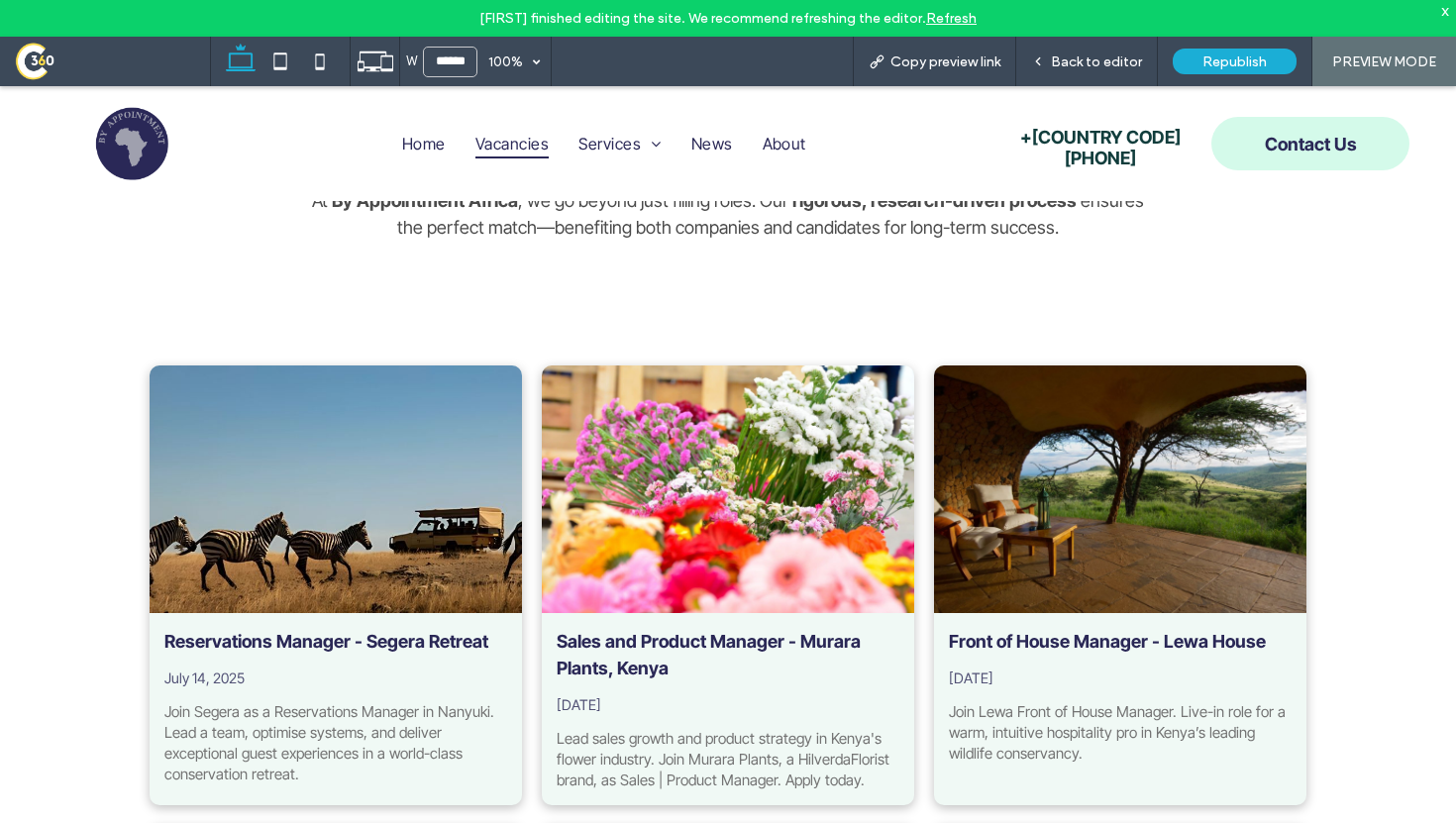 click on "Vacancies" at bounding box center (512, 144) 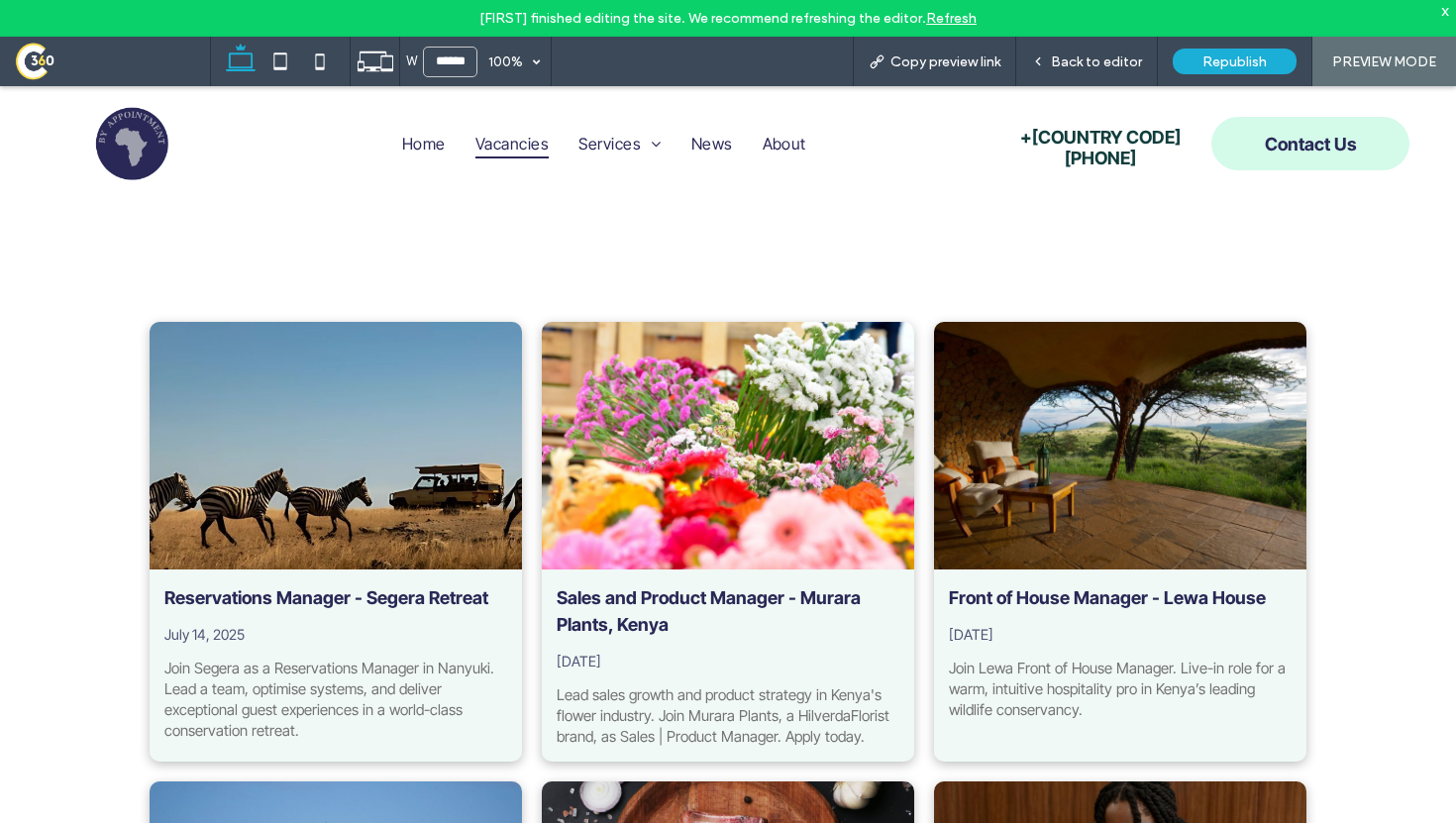 scroll, scrollTop: 770, scrollLeft: 0, axis: vertical 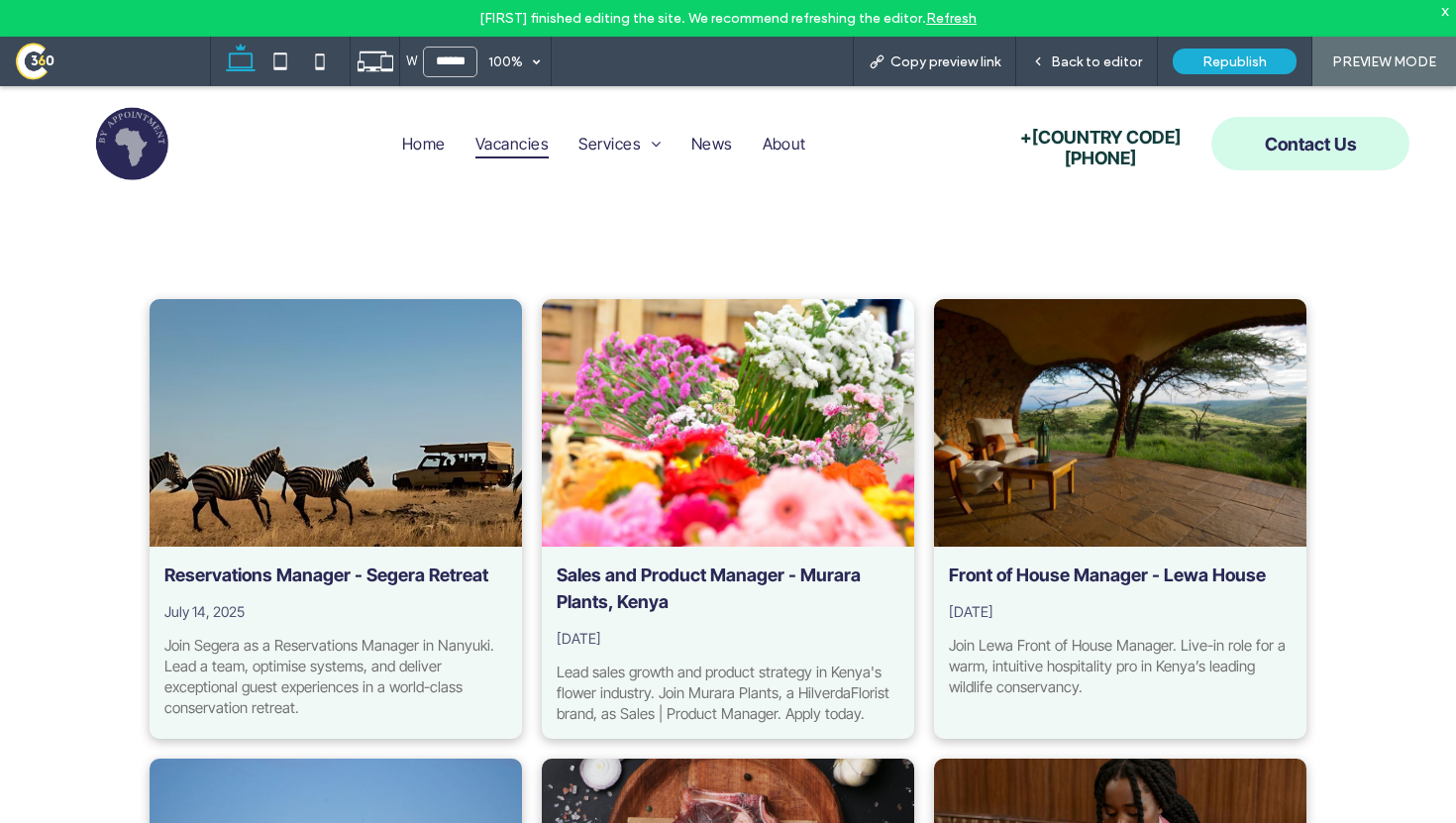 click at bounding box center [336, 422] 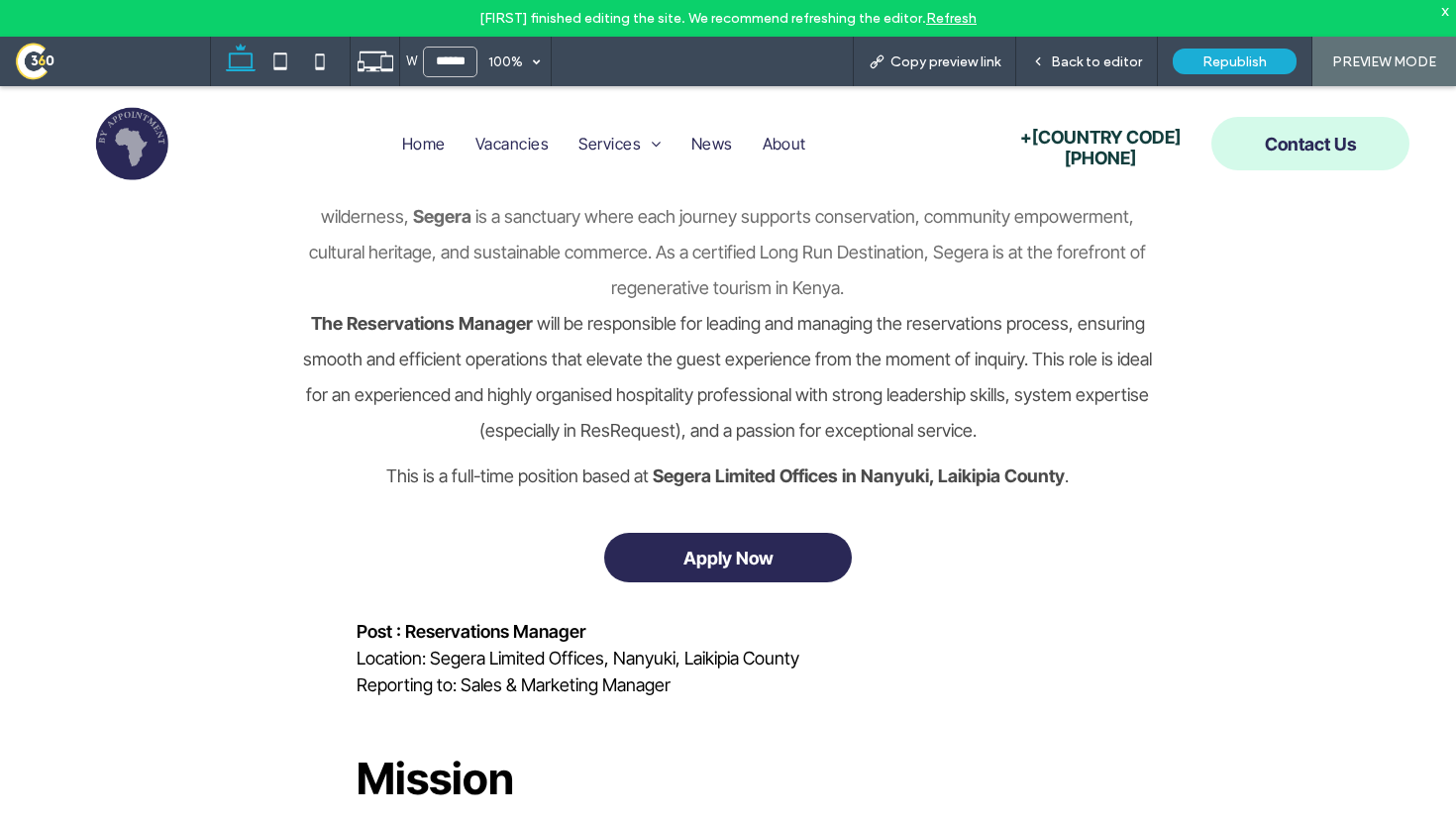 scroll, scrollTop: 928, scrollLeft: 0, axis: vertical 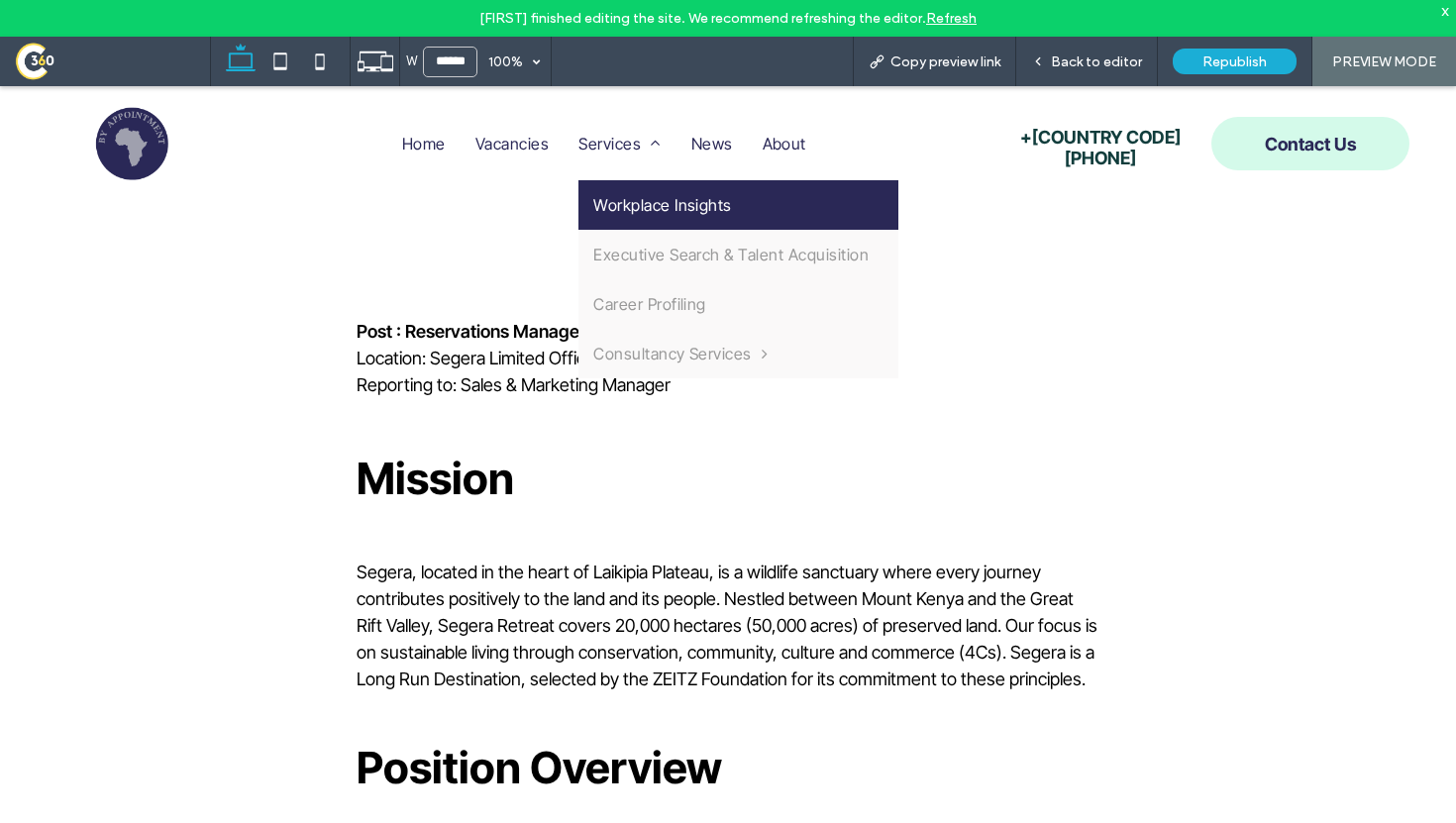 click on "Workplace Insights" at bounding box center [663, 205] 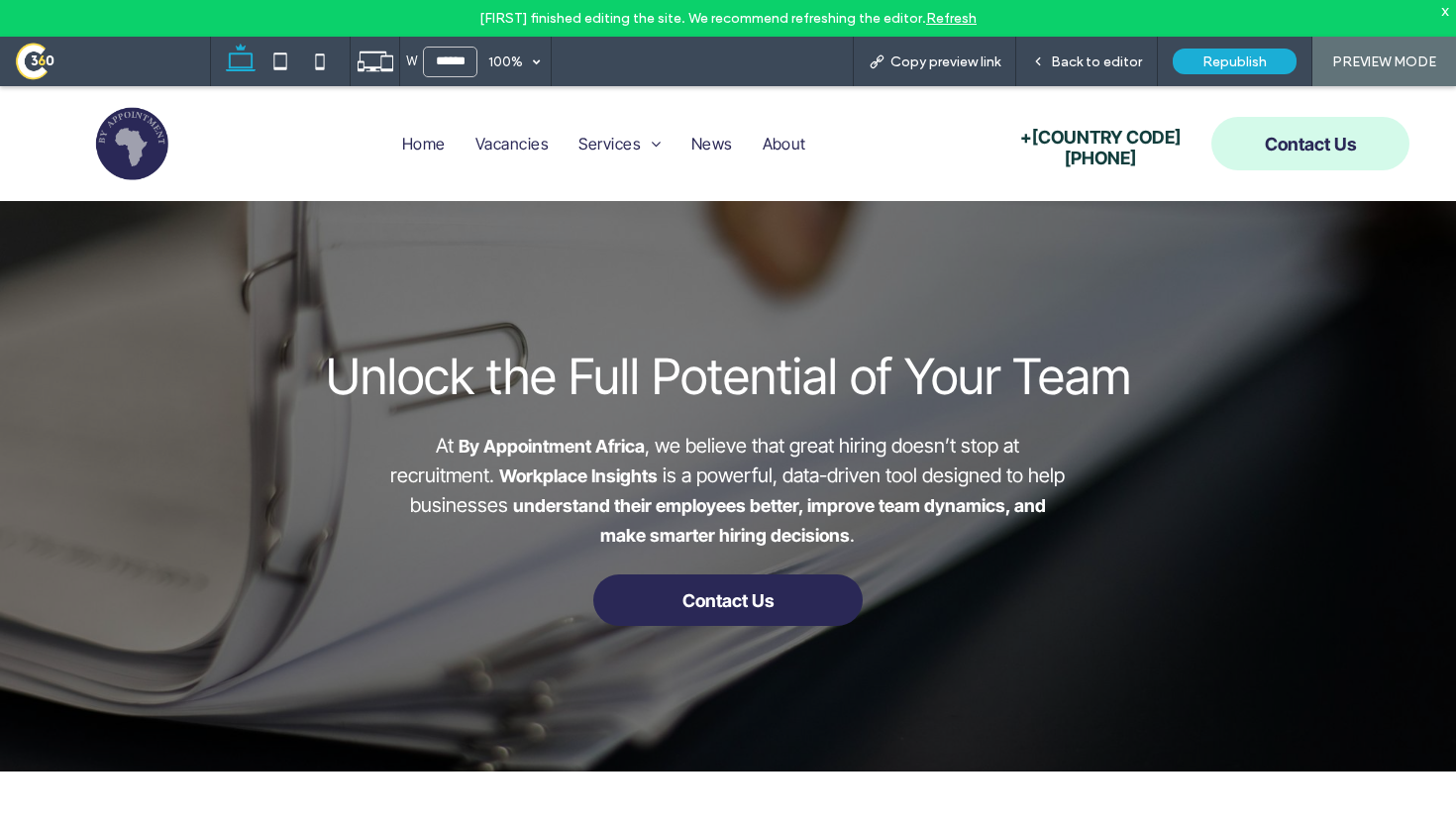scroll, scrollTop: 0, scrollLeft: 0, axis: both 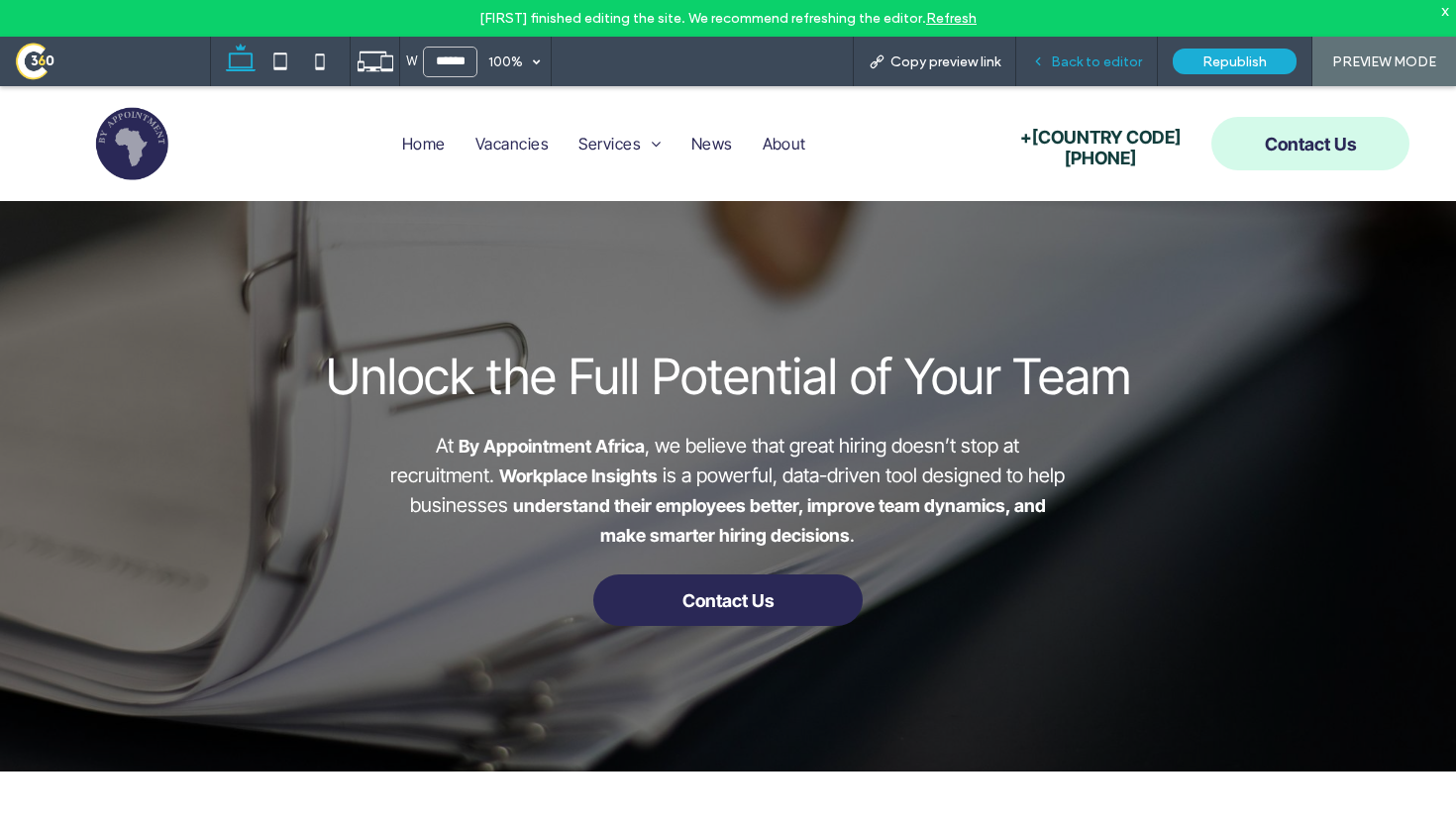 click on "Back to editor" at bounding box center [1087, 61] 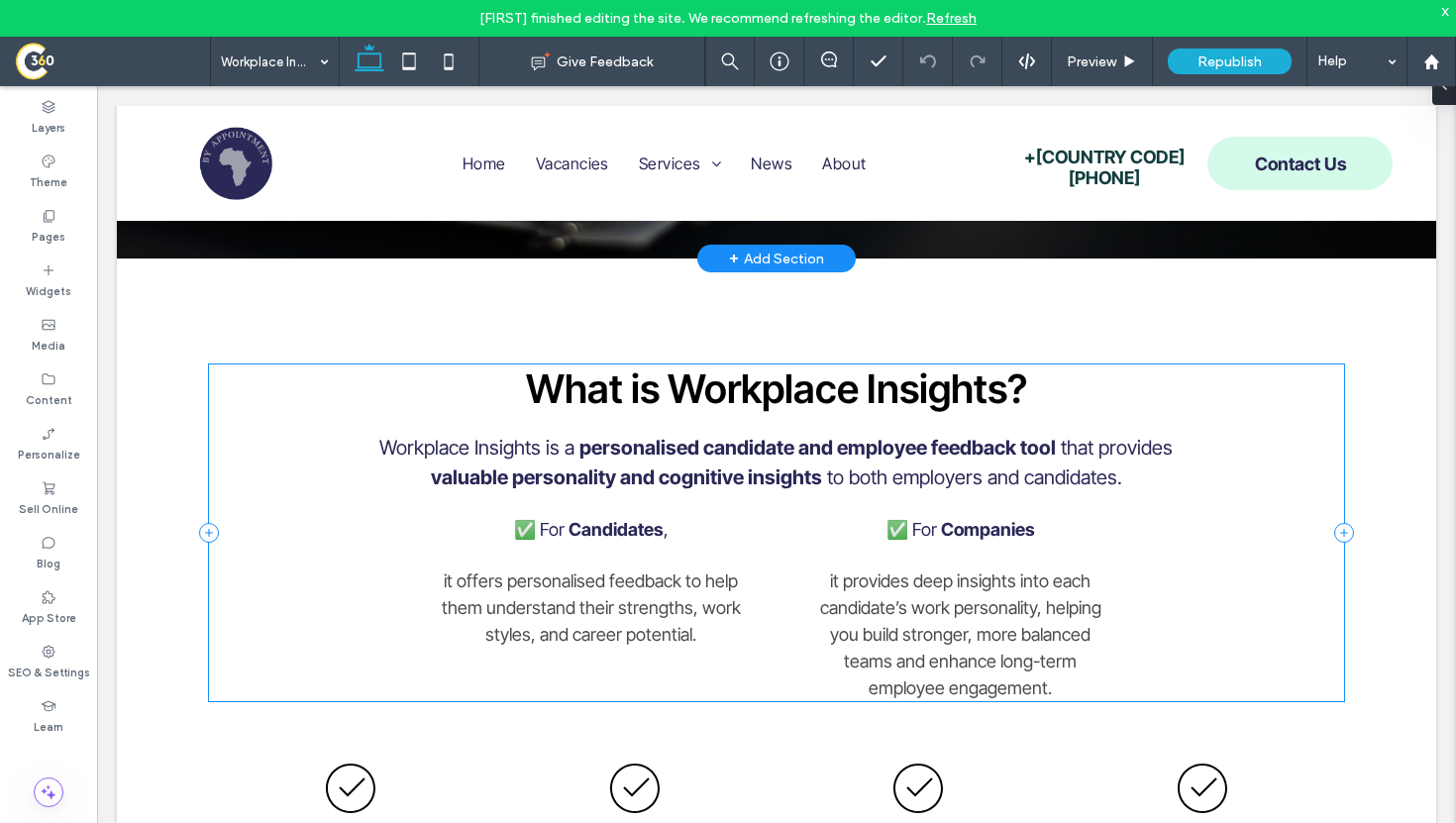 scroll, scrollTop: 324, scrollLeft: 0, axis: vertical 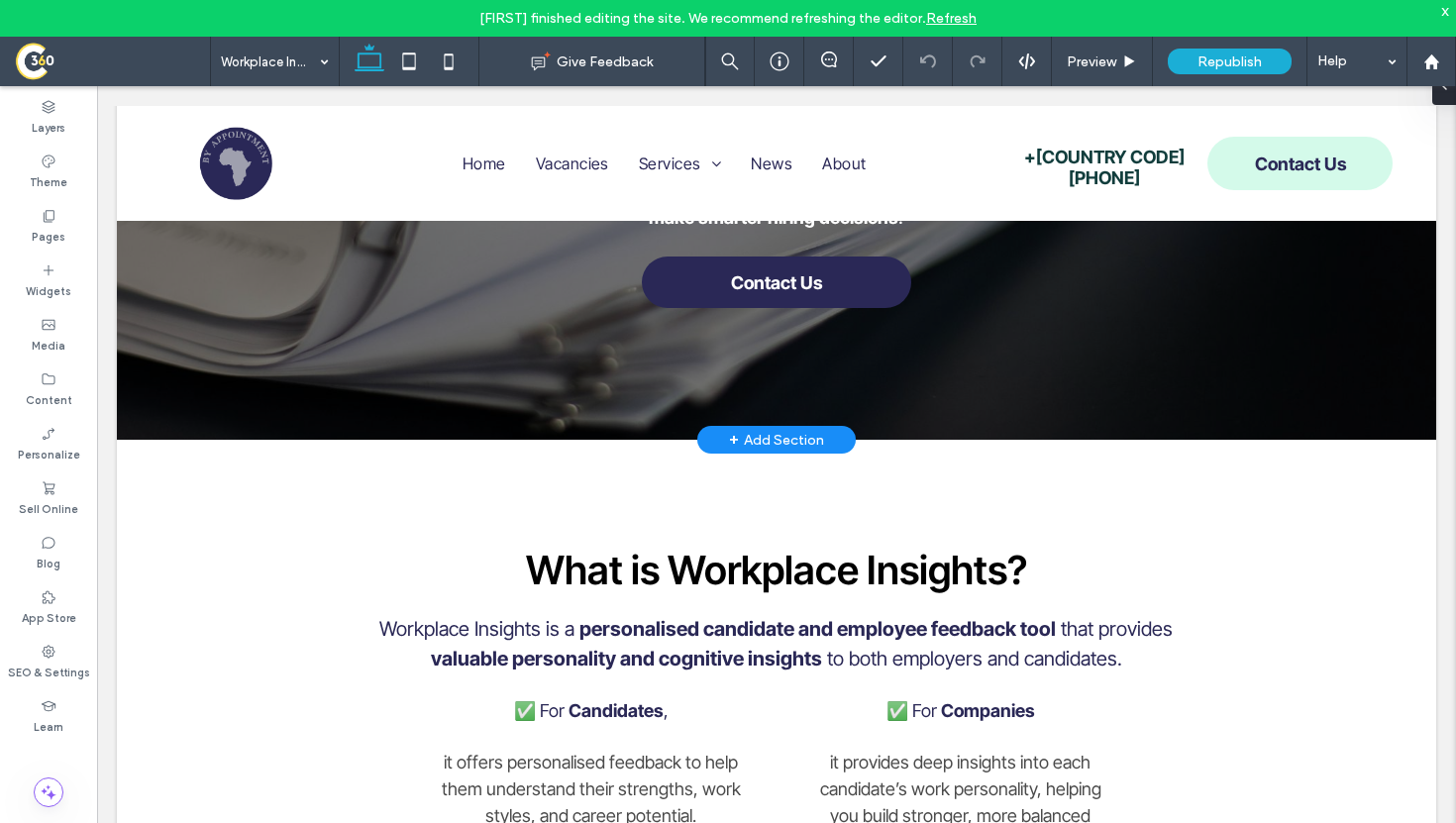 click on "+ Add Section" at bounding box center [777, 440] 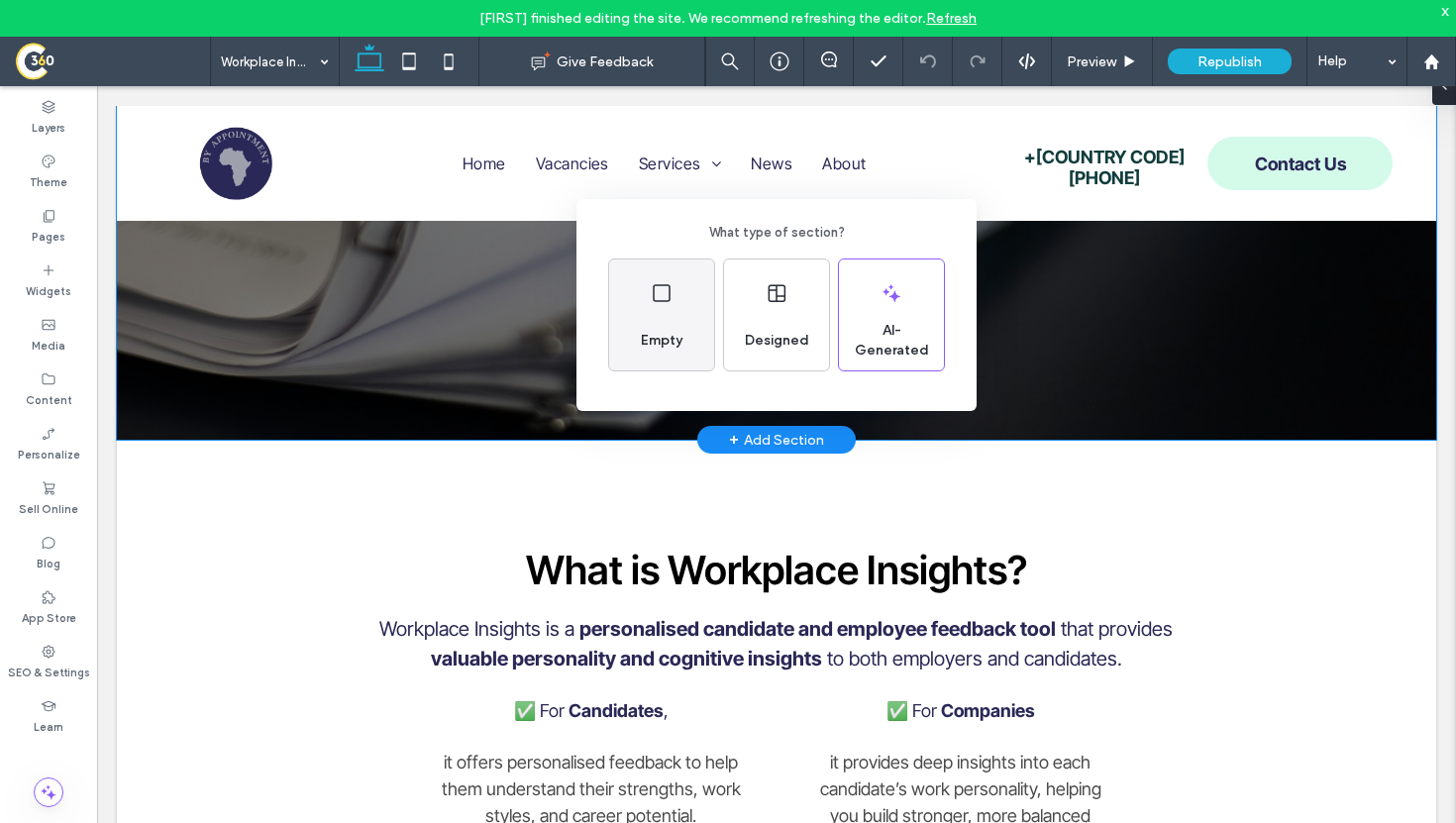 click on "Empty" at bounding box center [662, 341] 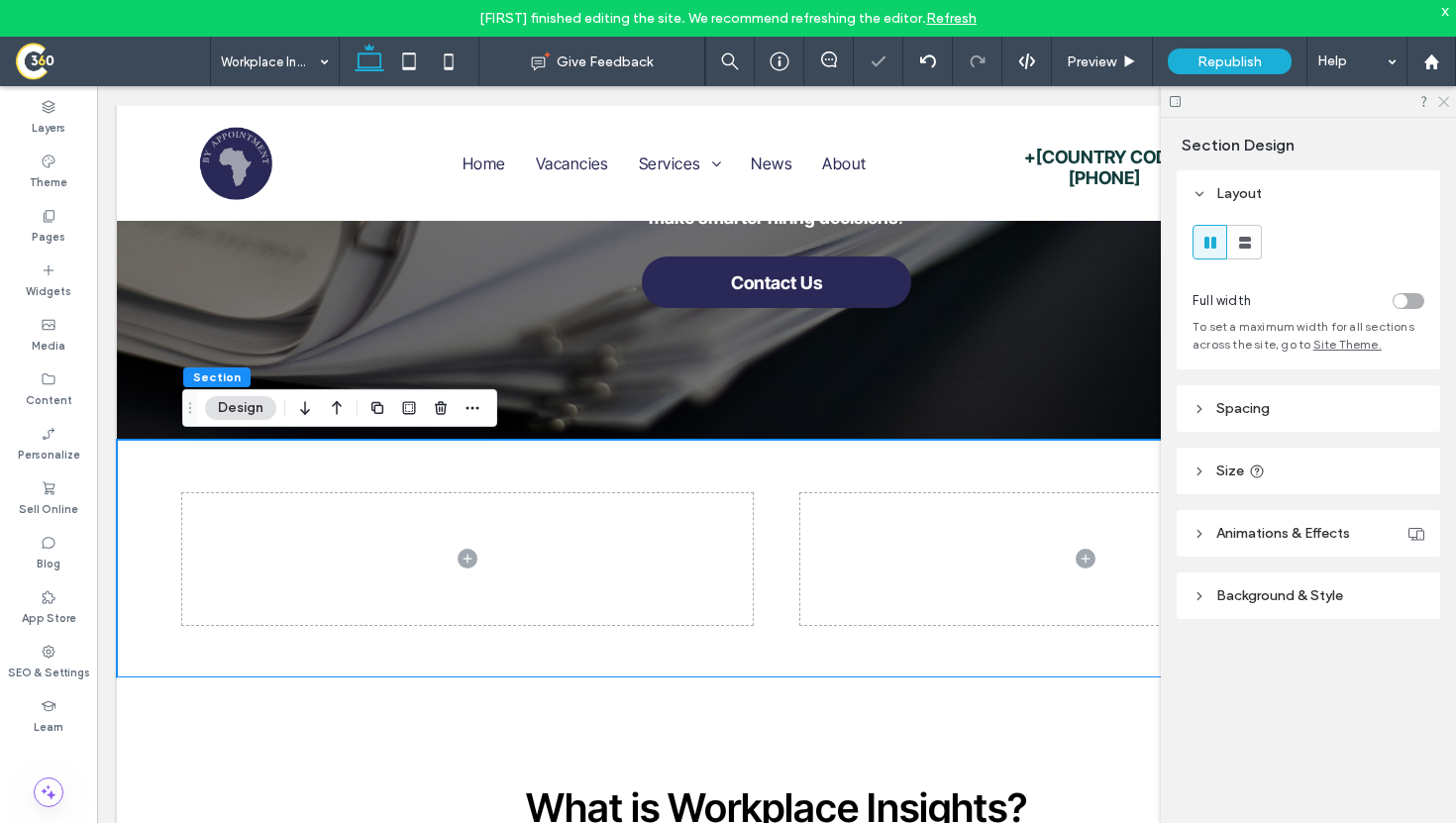 click 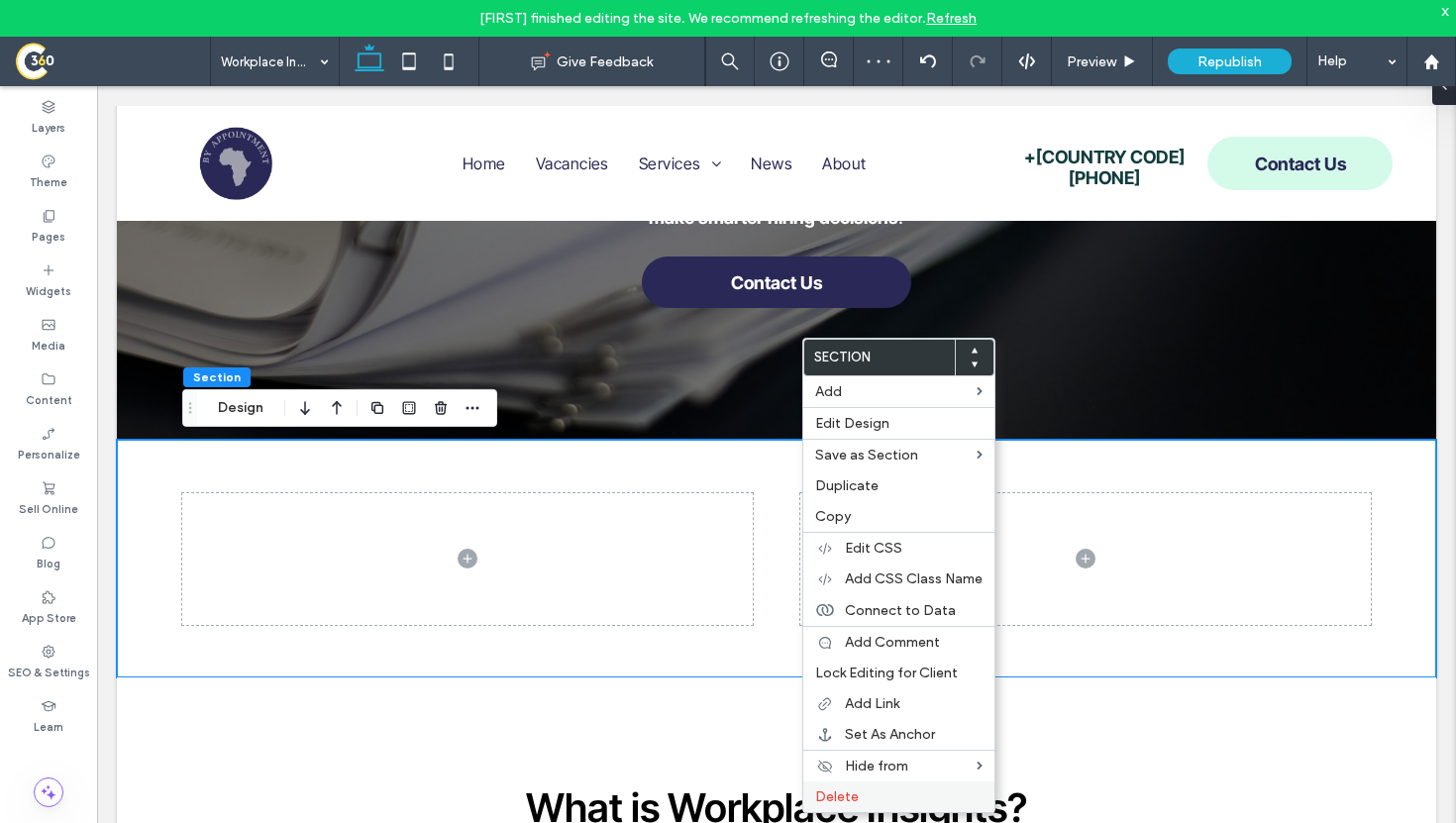 click on "Delete" at bounding box center [898, 796] 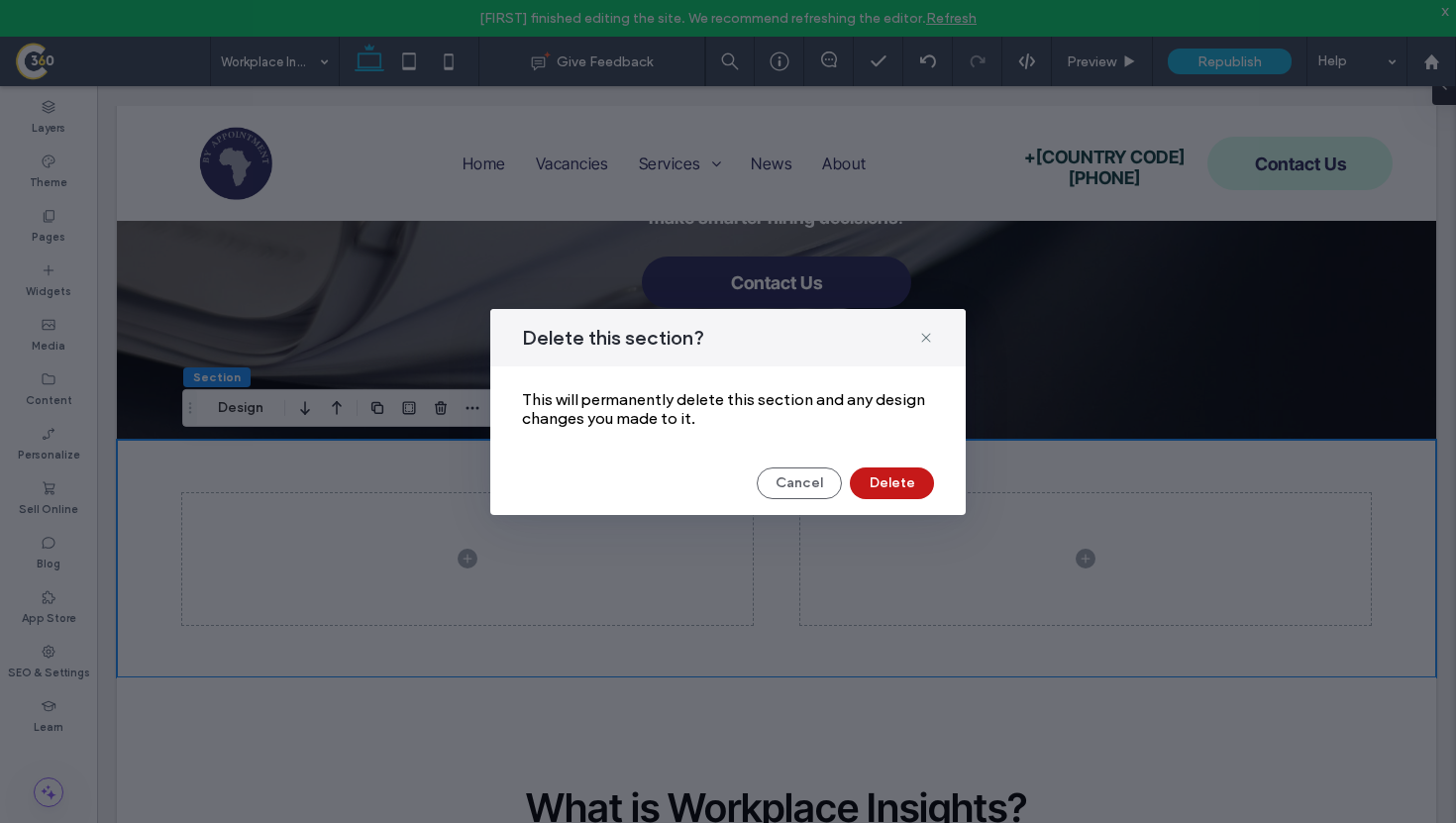 click on "Delete" at bounding box center (891, 483) 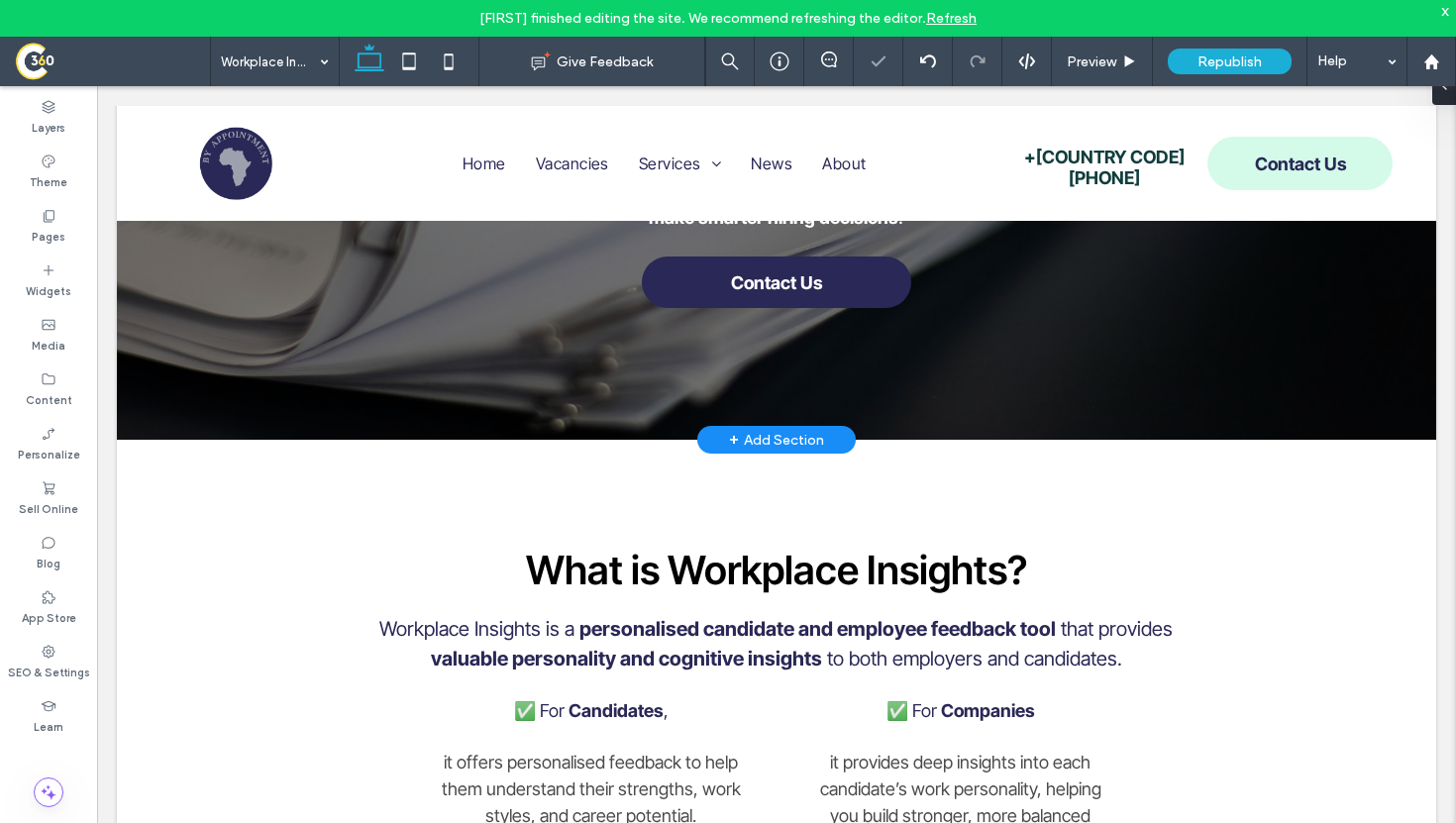 click on "+ Add Section" at bounding box center (777, 440) 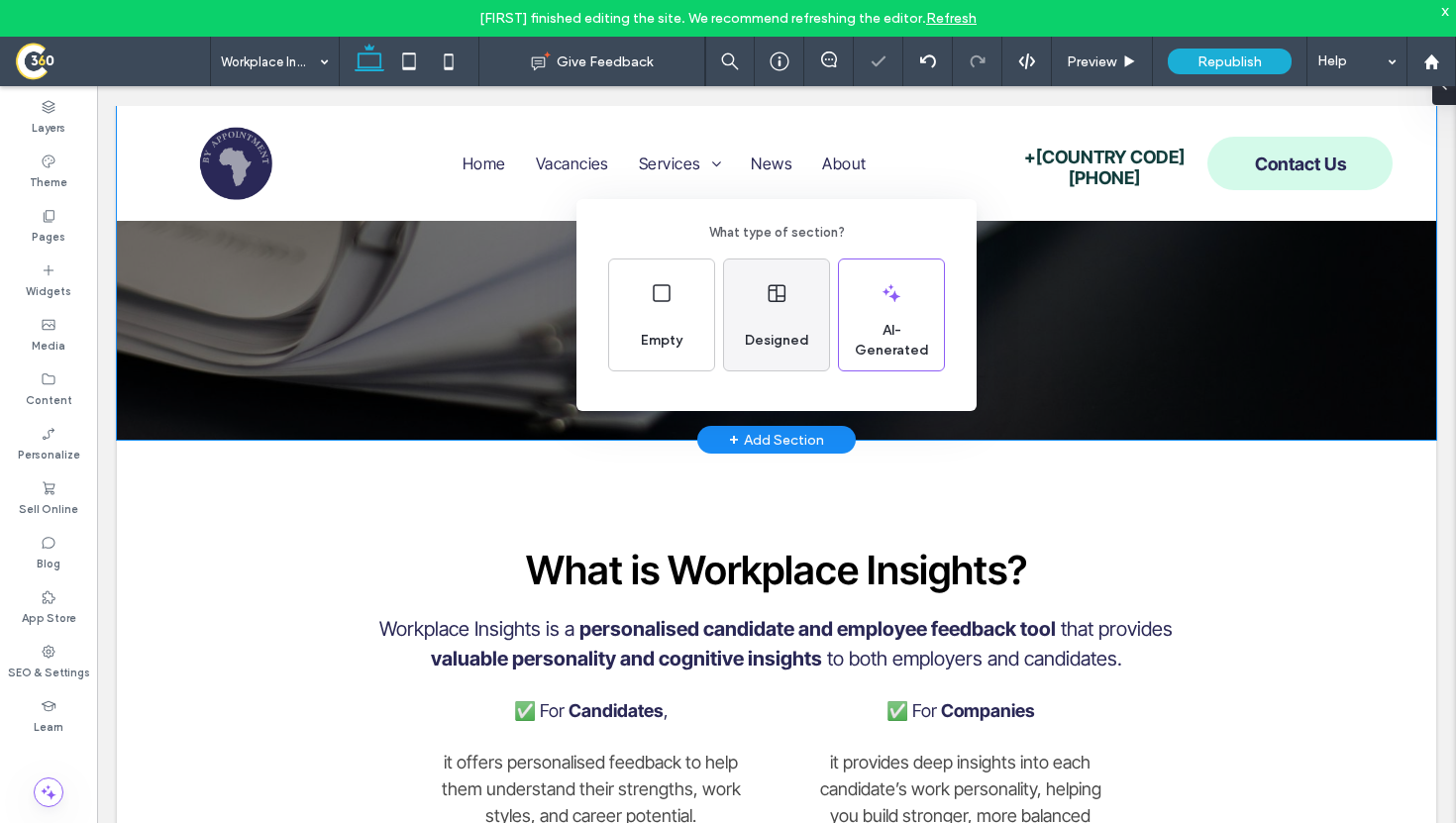click on "Designed" at bounding box center (777, 341) 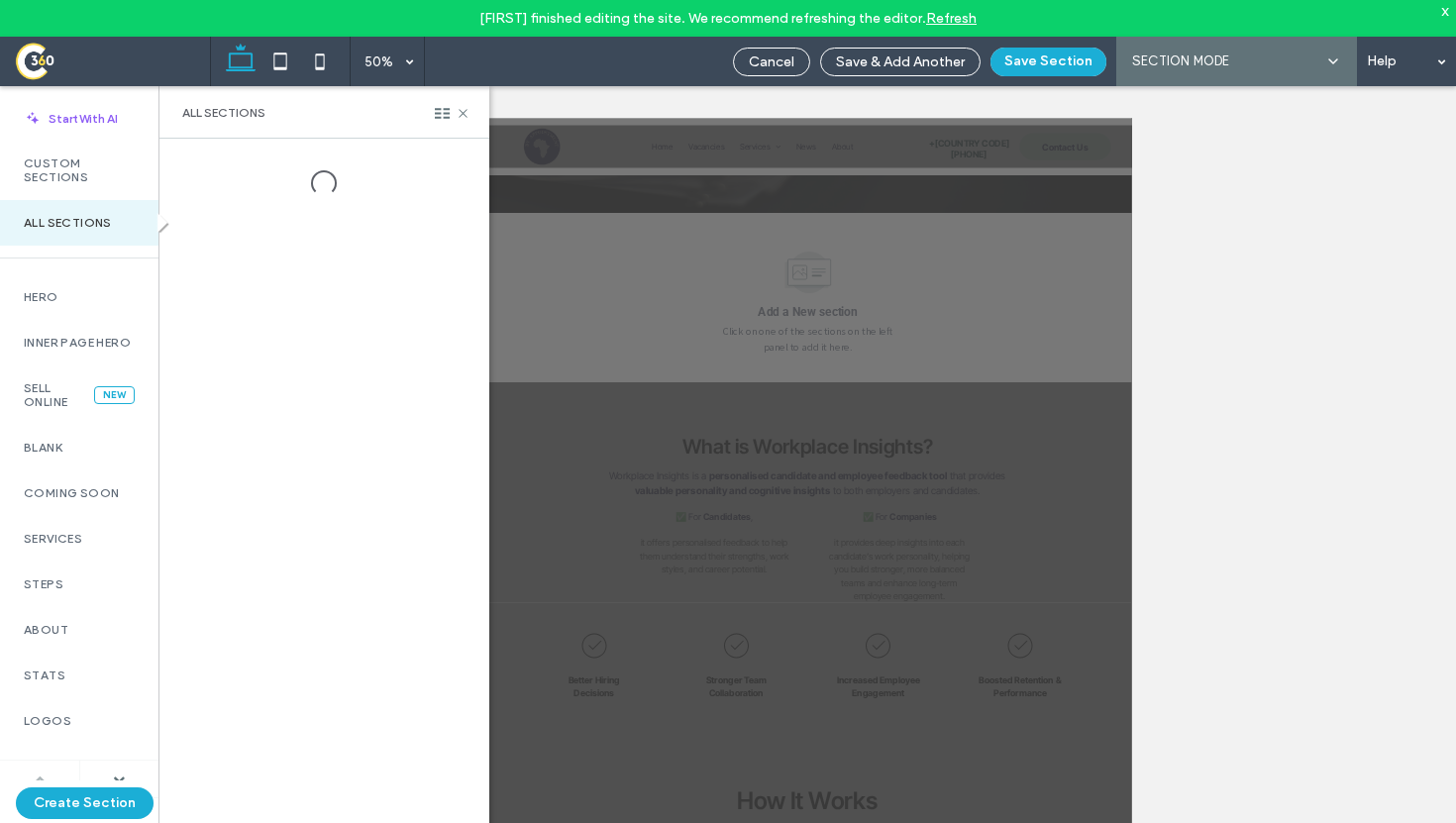 scroll, scrollTop: 495, scrollLeft: 0, axis: vertical 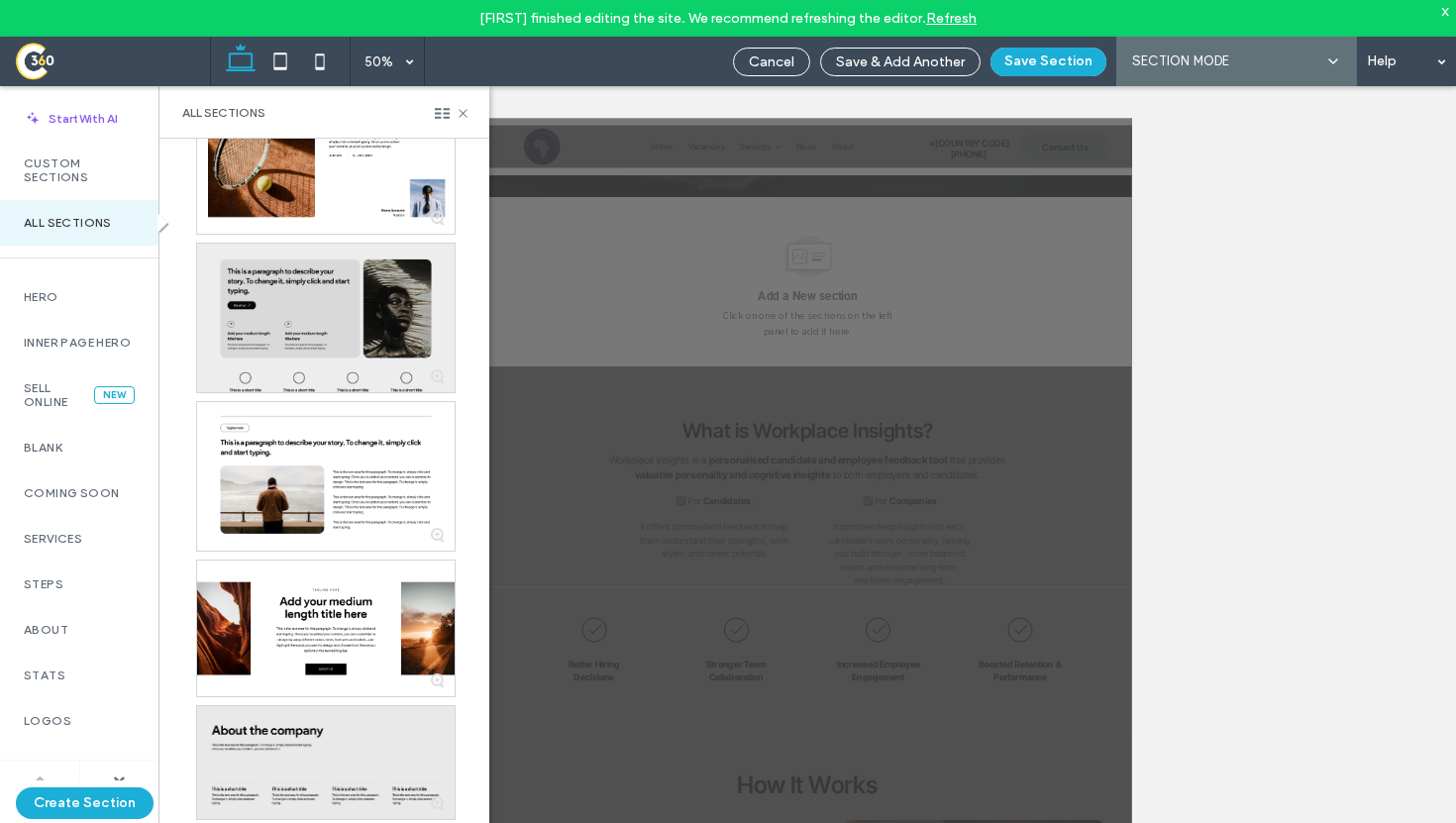 click at bounding box center (326, 318) 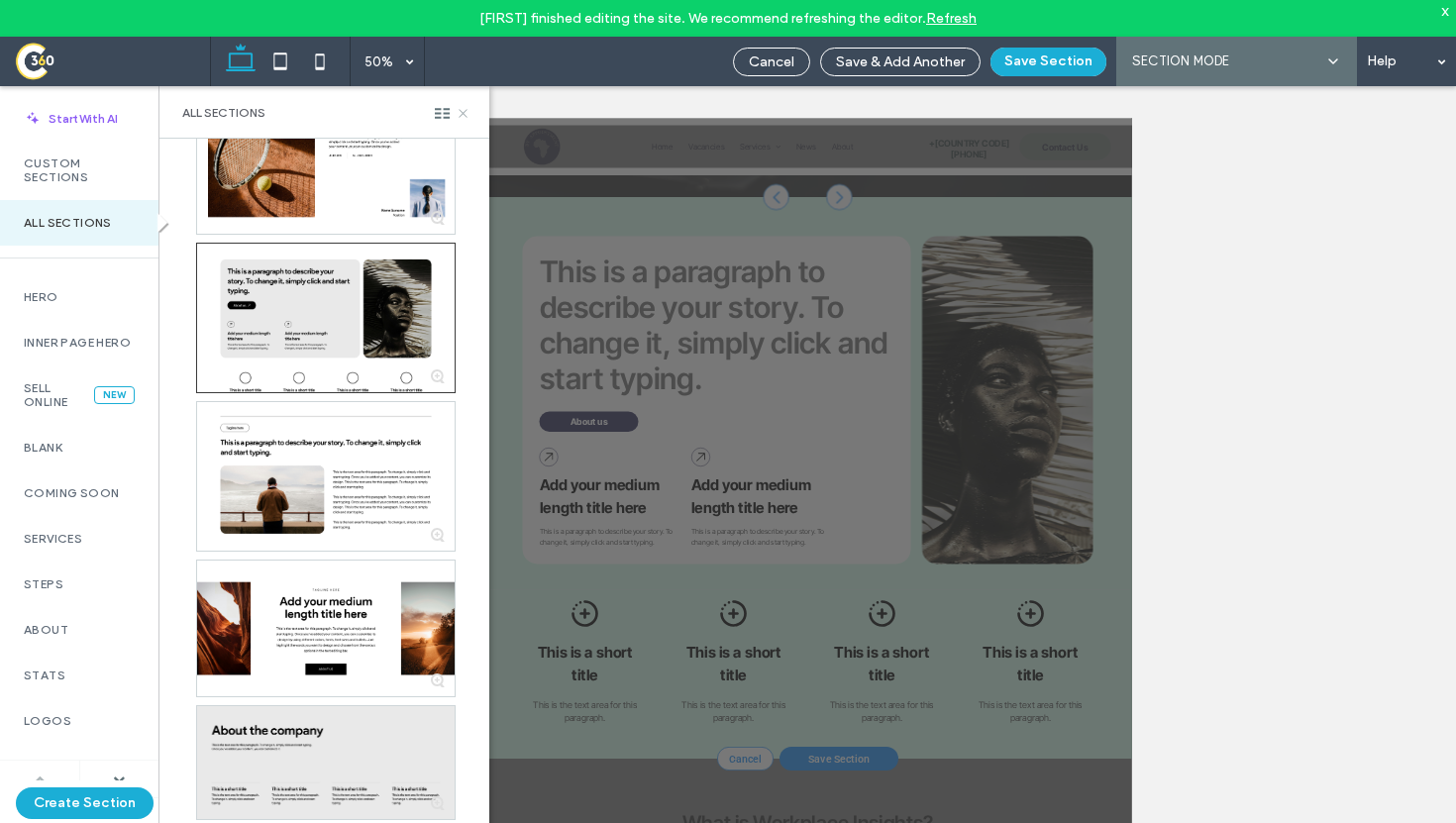 click 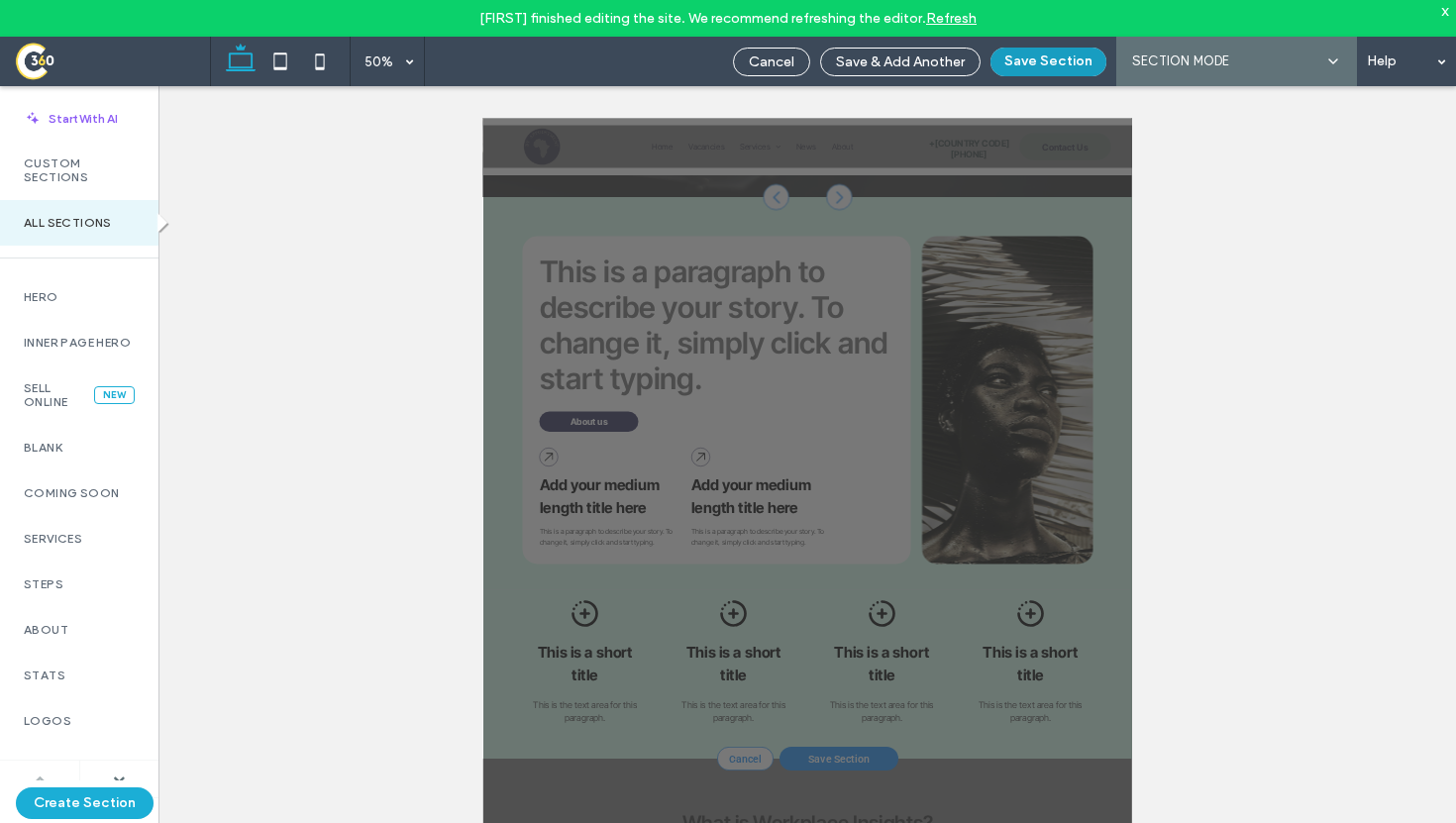 click on "Save Section" at bounding box center (1048, 61) 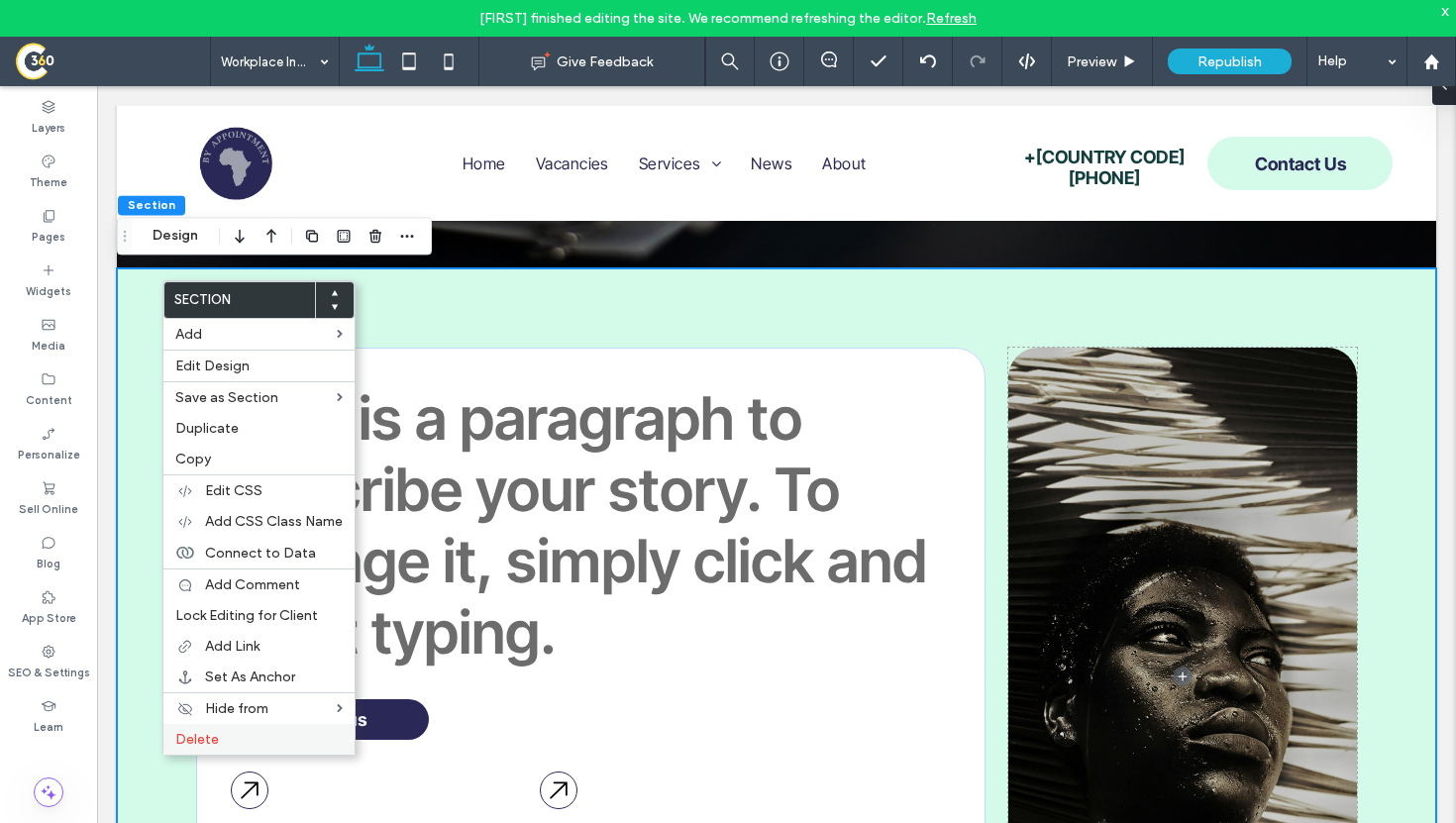 click on "Delete" at bounding box center (259, 739) 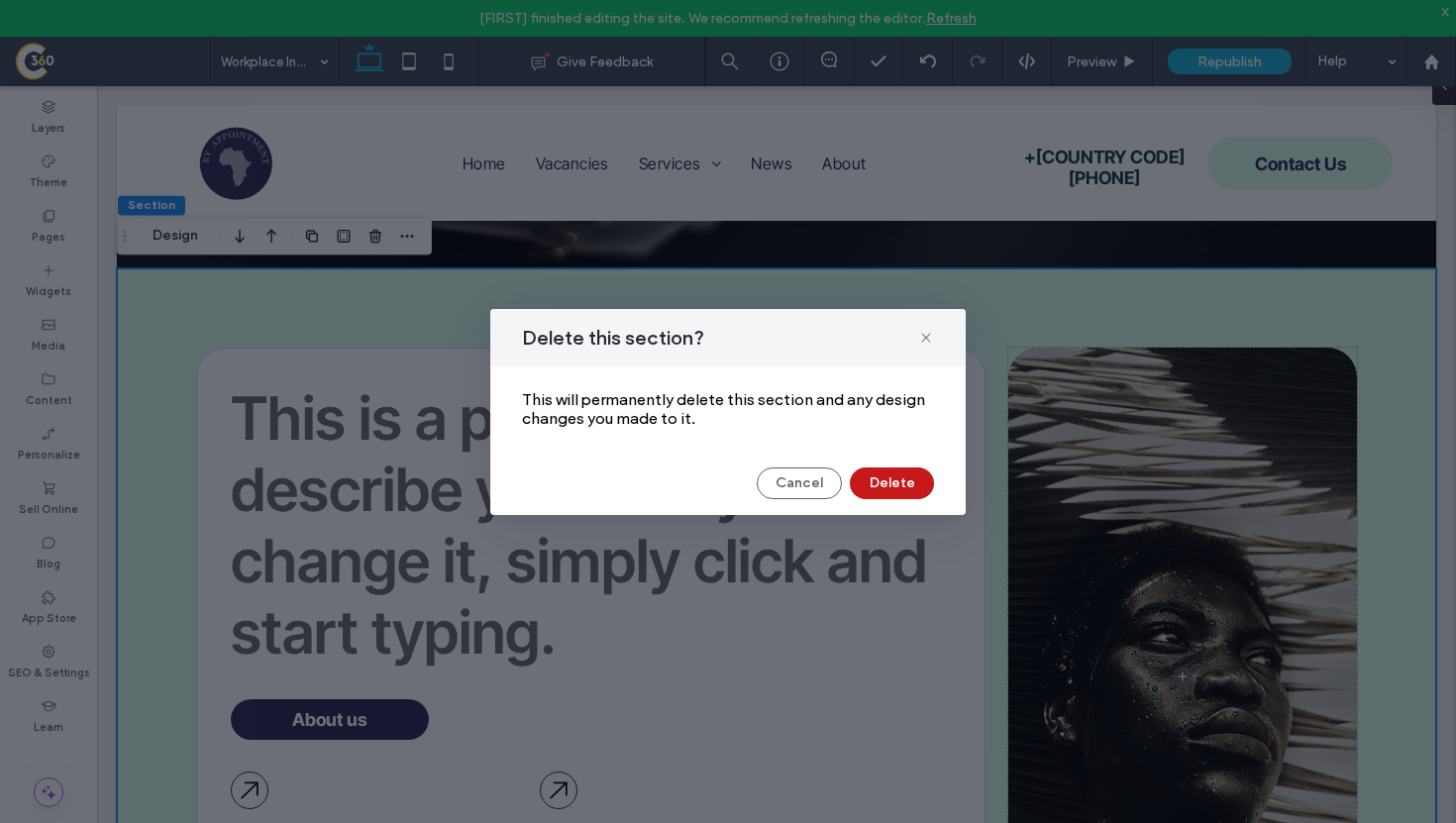 click on "Delete" at bounding box center (891, 483) 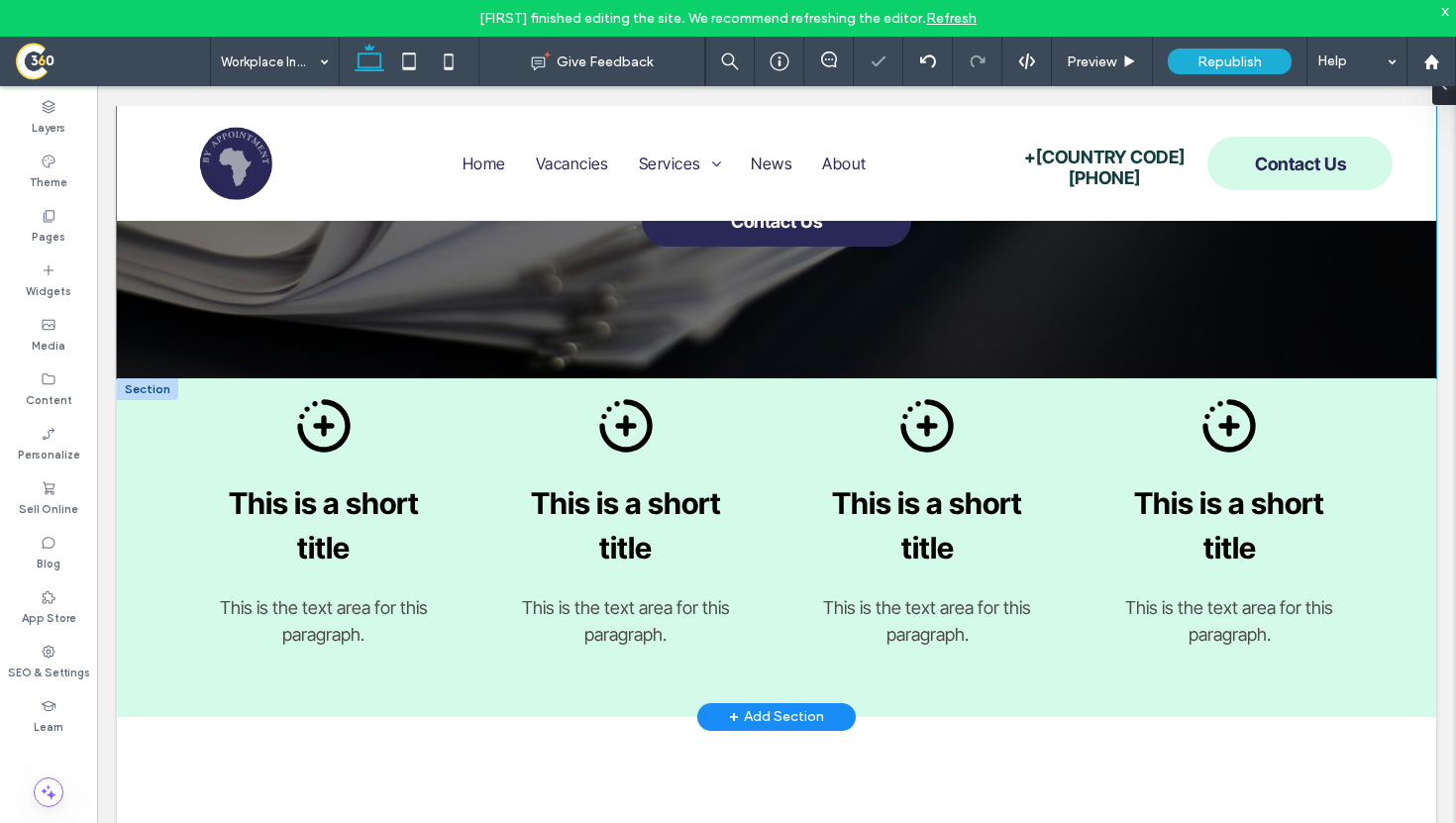 scroll, scrollTop: 437, scrollLeft: 0, axis: vertical 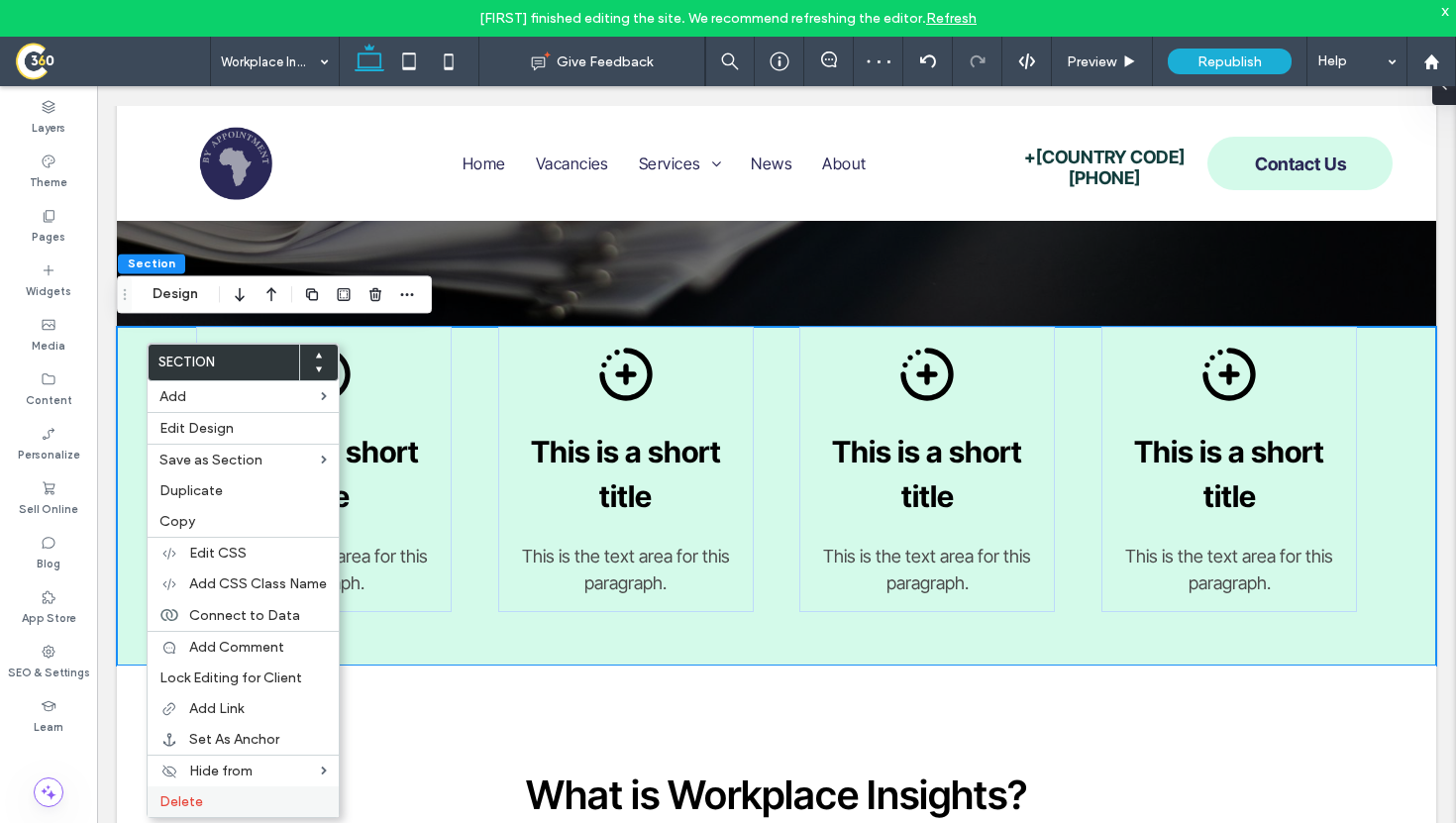 click on "Delete" at bounding box center (181, 801) 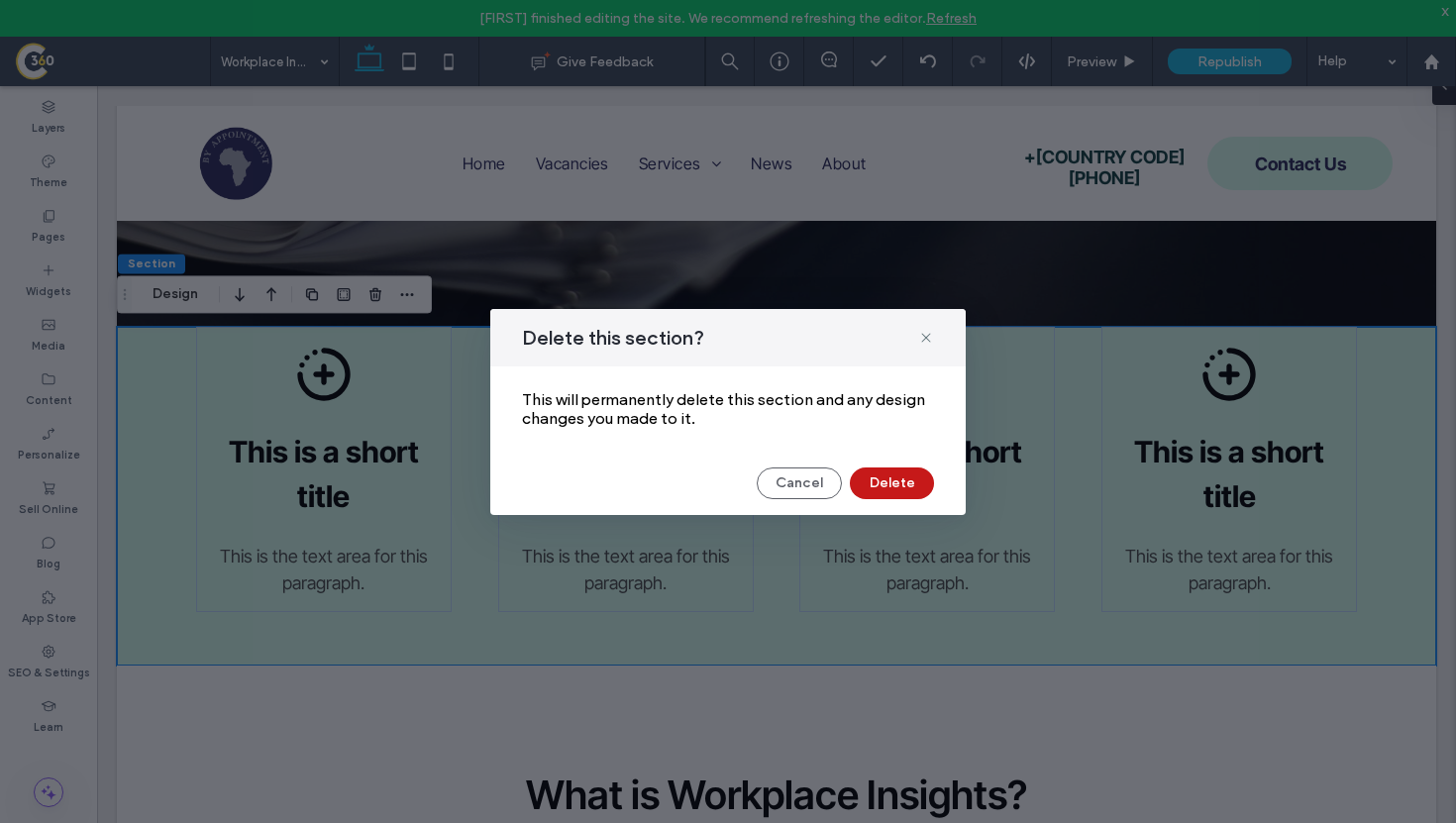 click on "Delete" at bounding box center [891, 483] 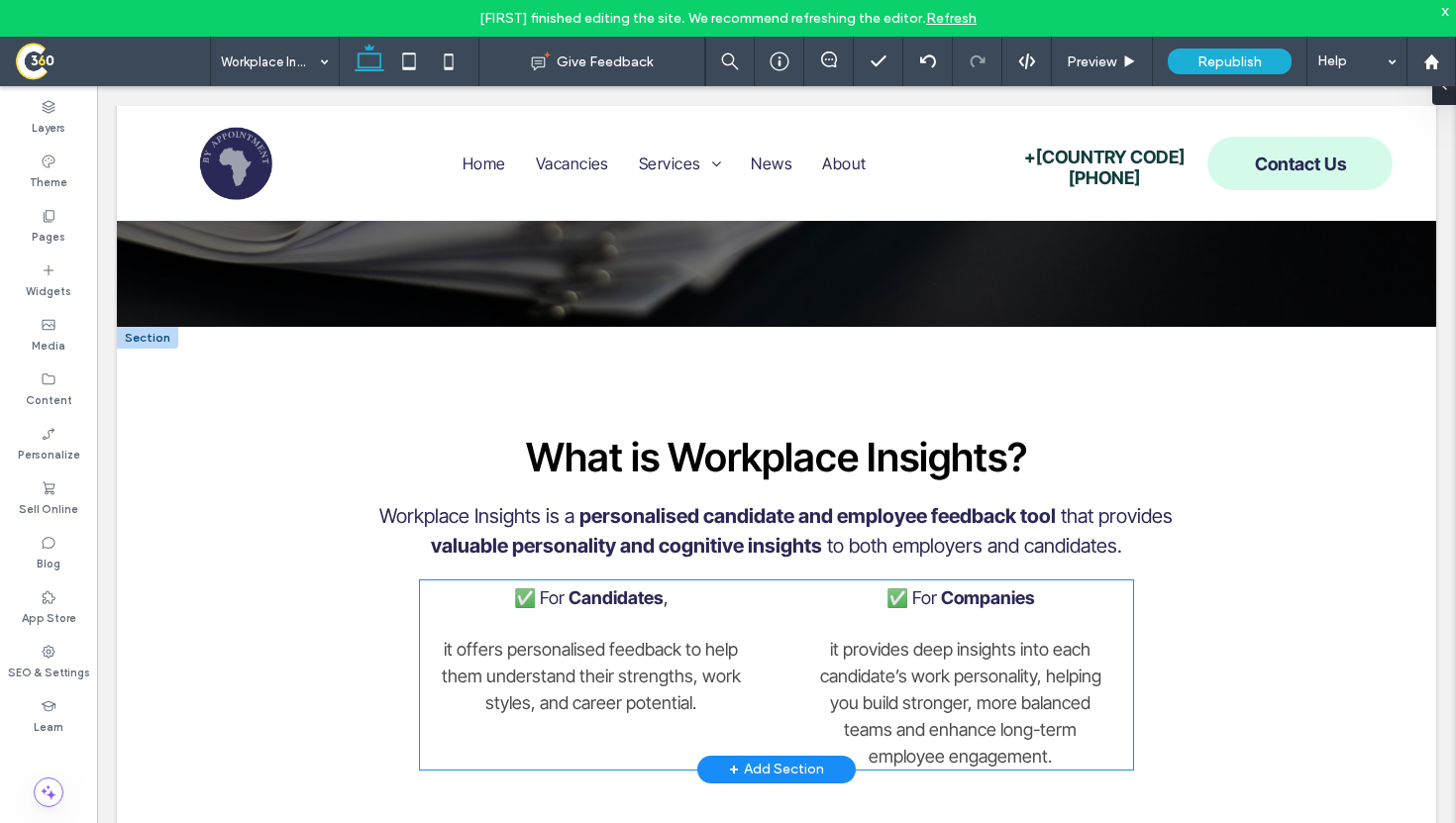 scroll, scrollTop: 0, scrollLeft: 0, axis: both 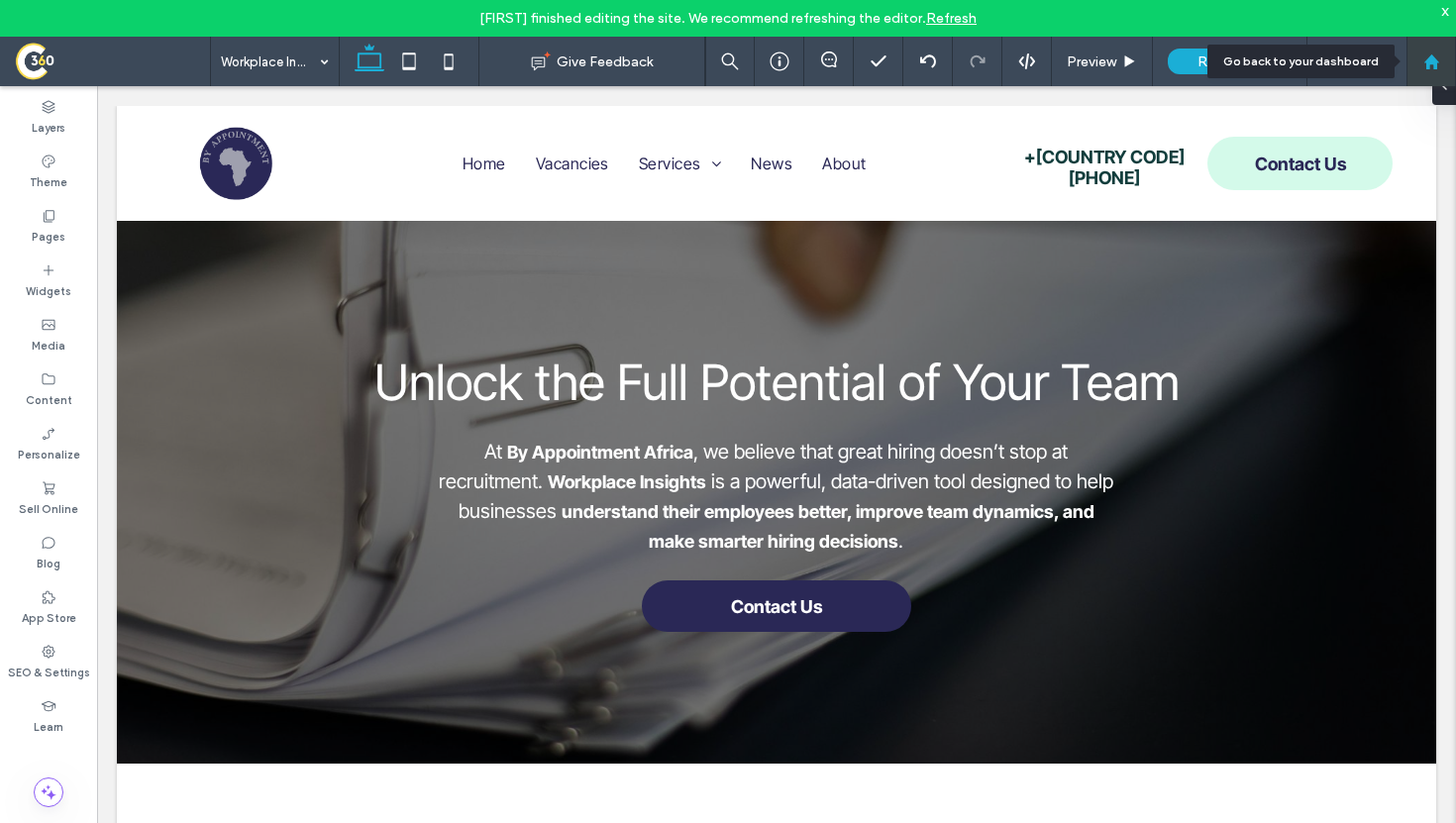 click 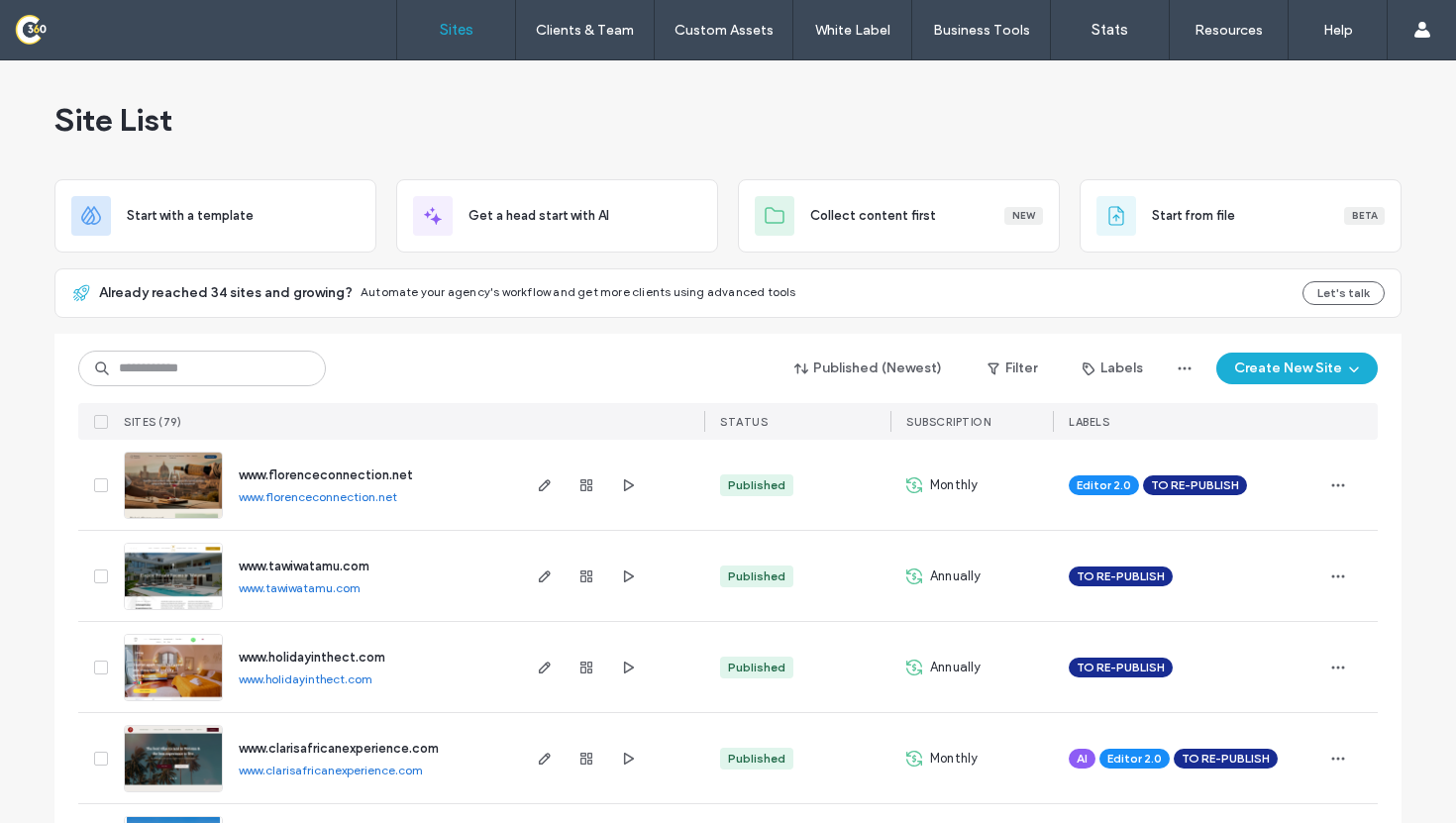 scroll, scrollTop: 0, scrollLeft: 0, axis: both 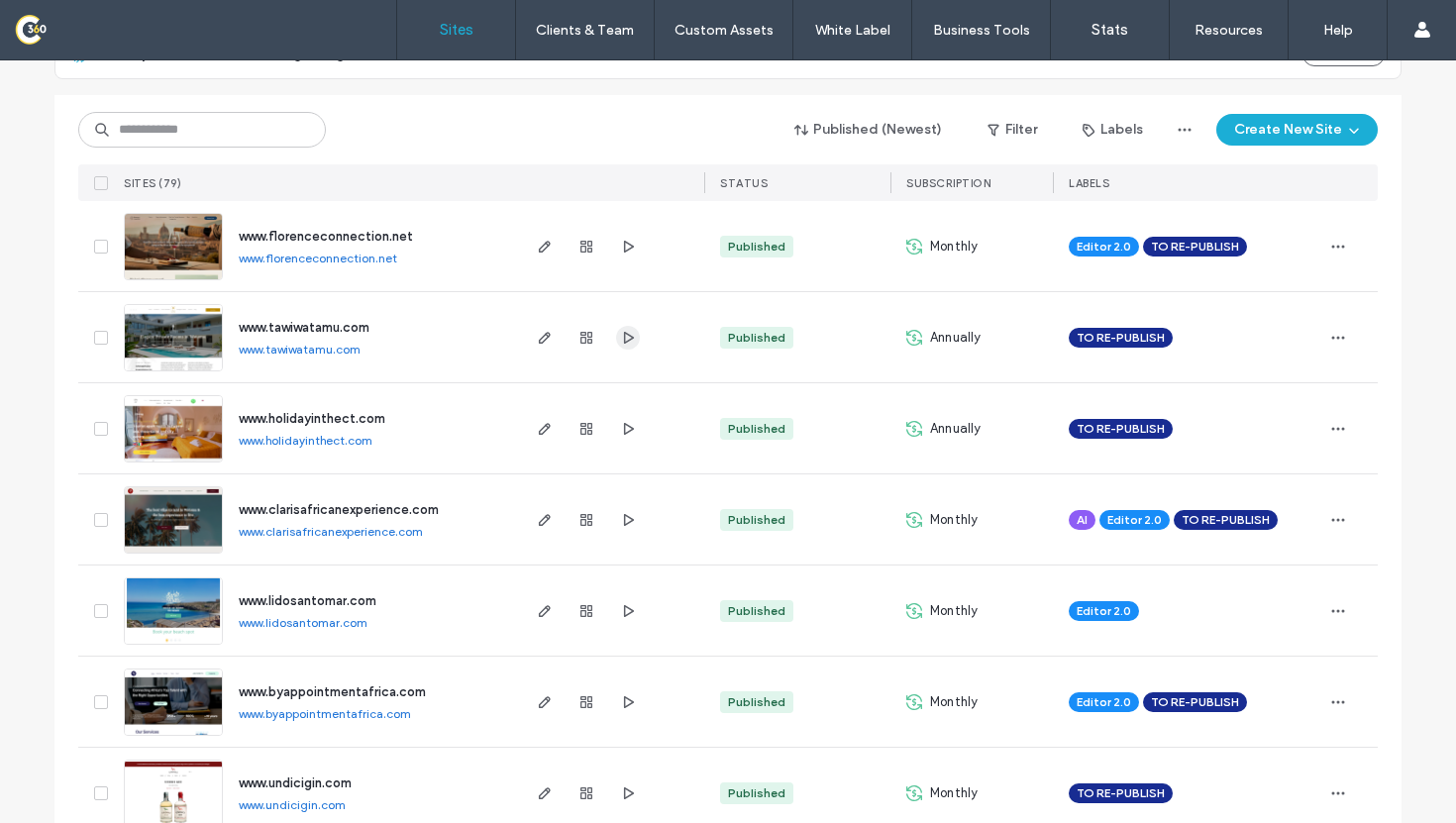 click 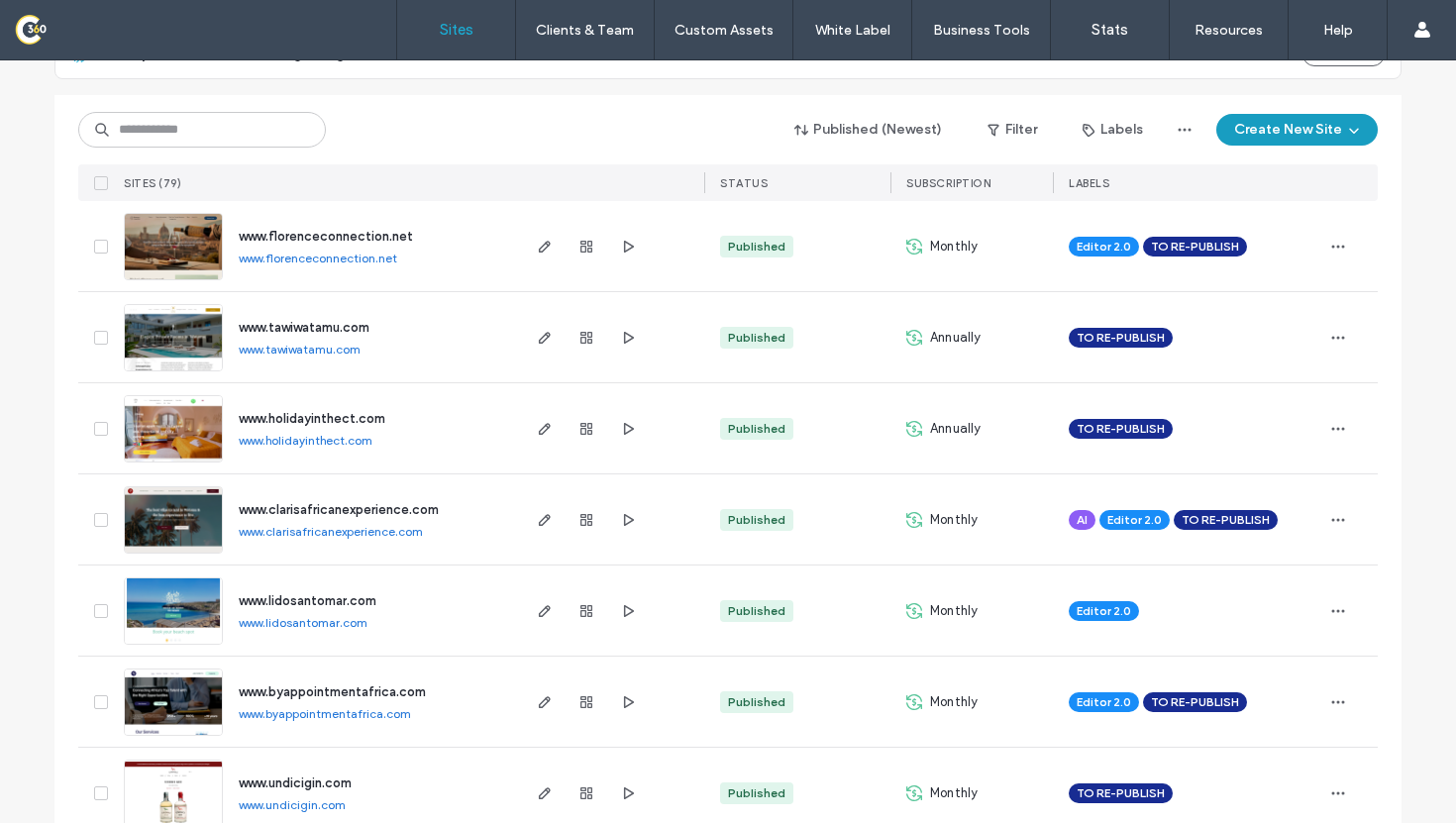 click 